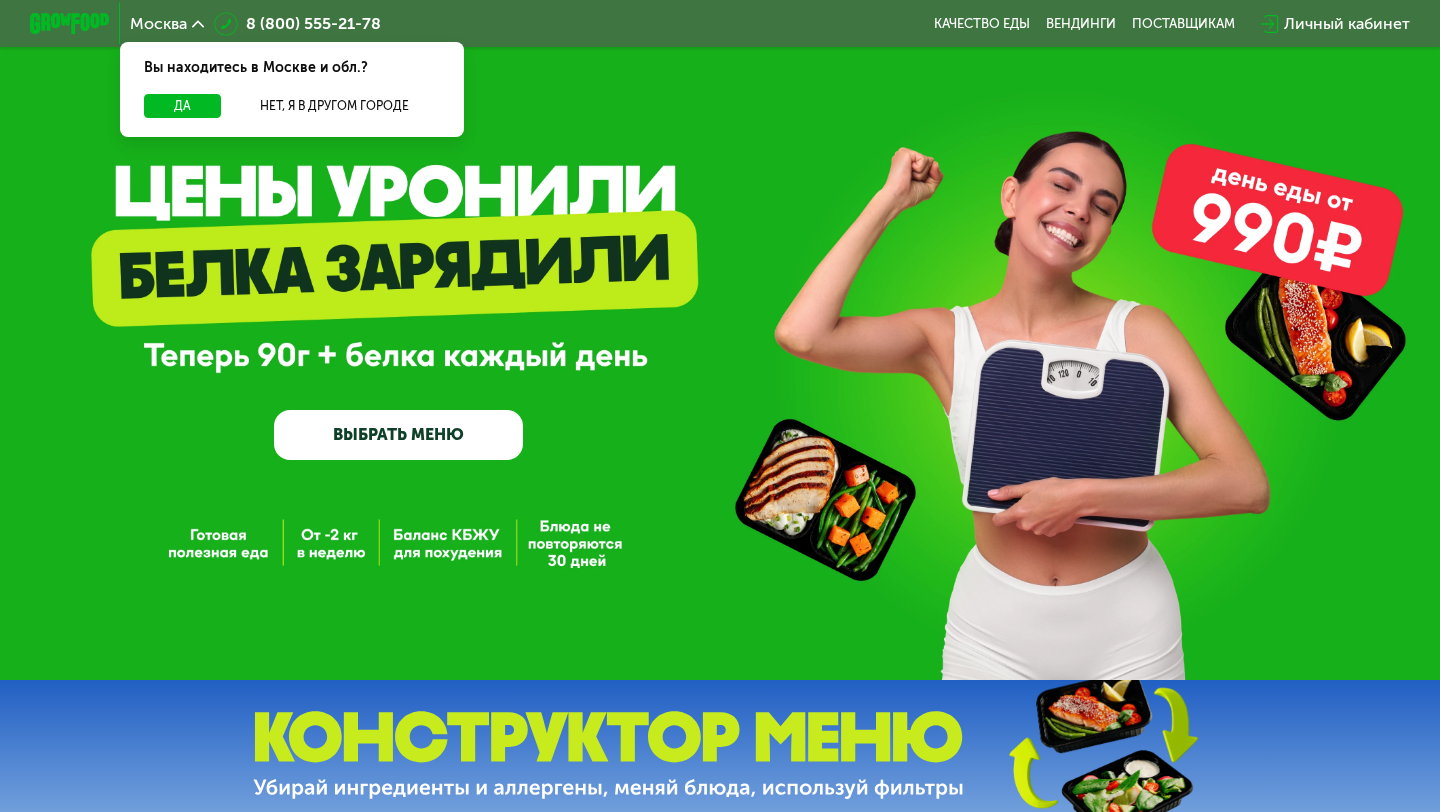 scroll, scrollTop: 0, scrollLeft: 0, axis: both 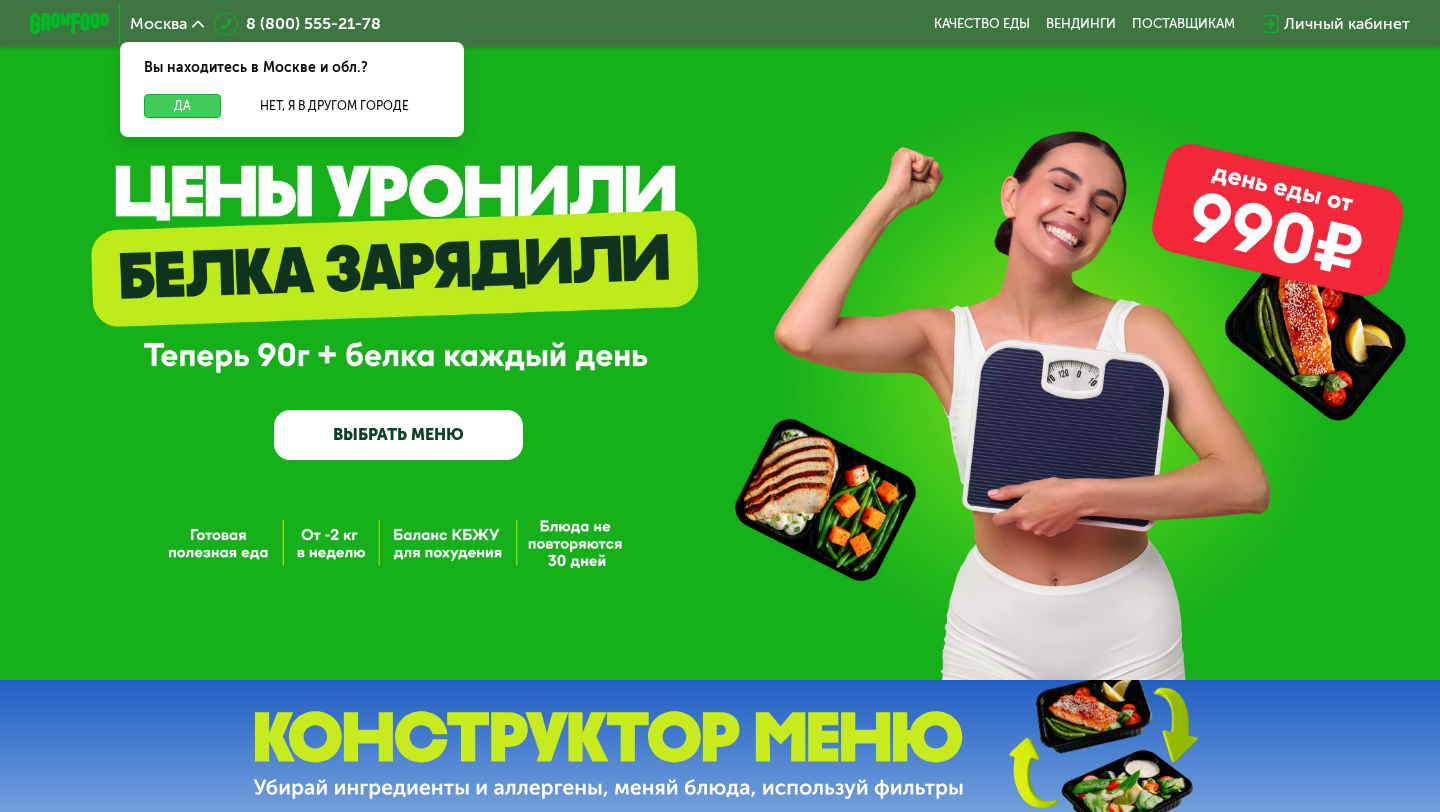 click on "Да" at bounding box center [182, 106] 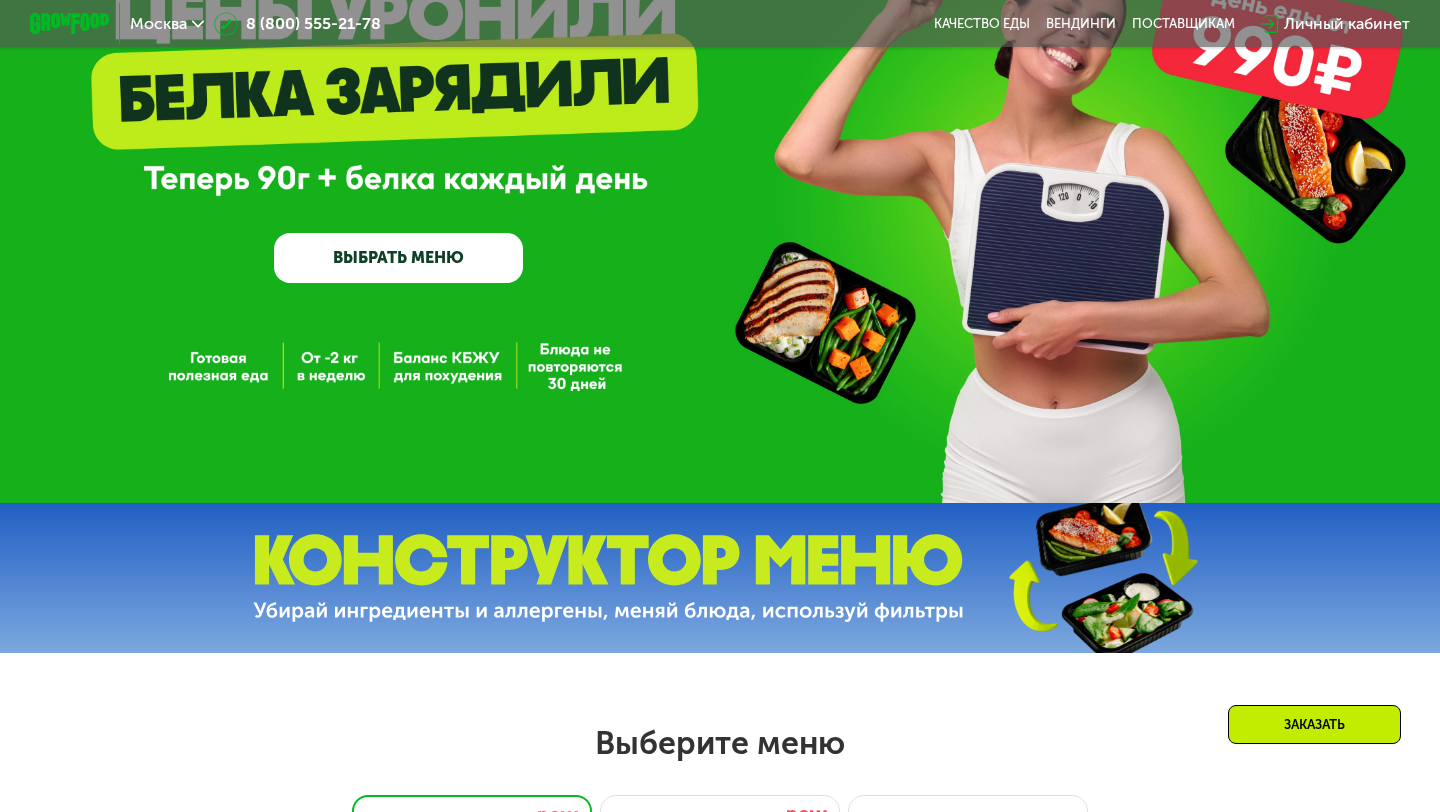 click on "ВЫБРАТЬ МЕНЮ" at bounding box center [398, 258] 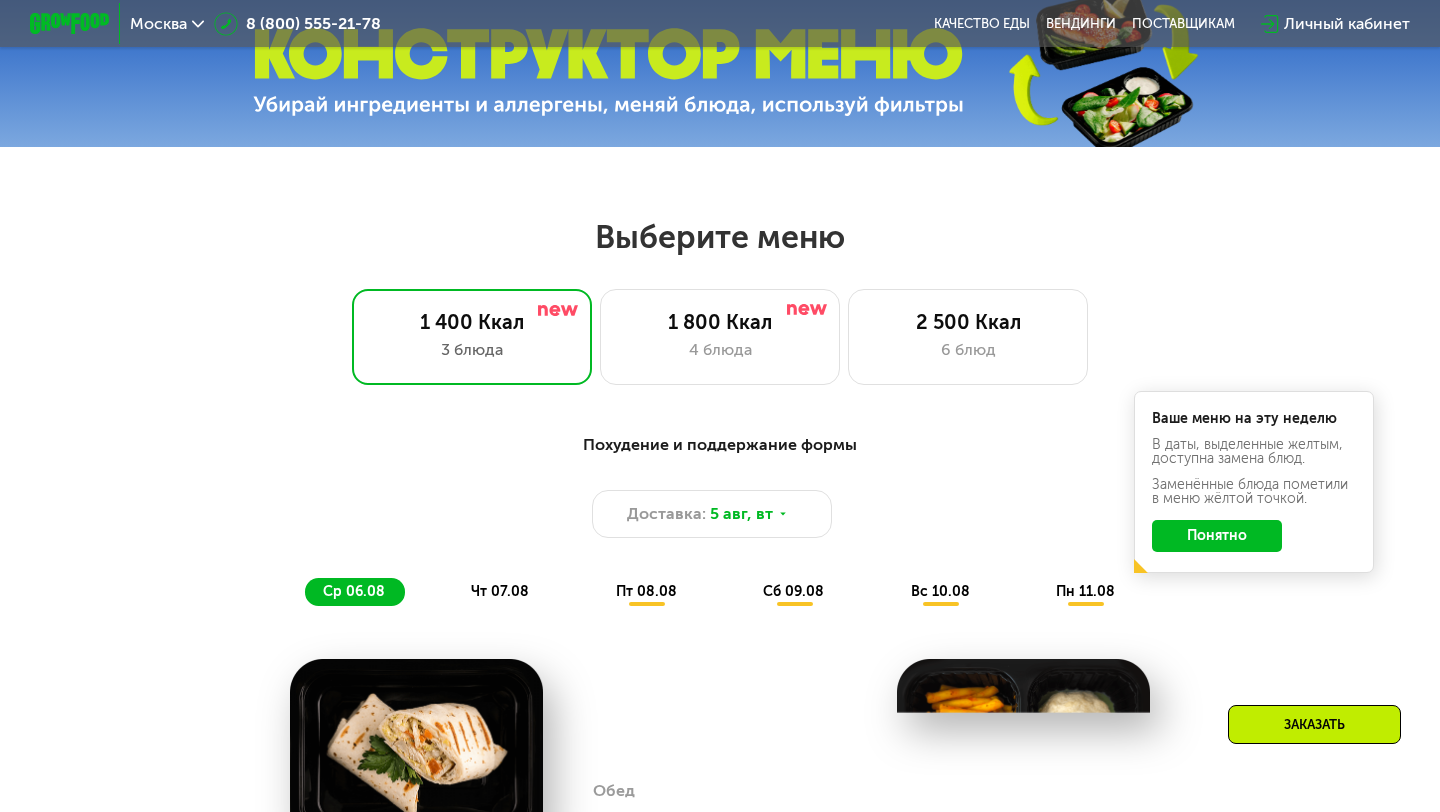 scroll, scrollTop: 852, scrollLeft: 0, axis: vertical 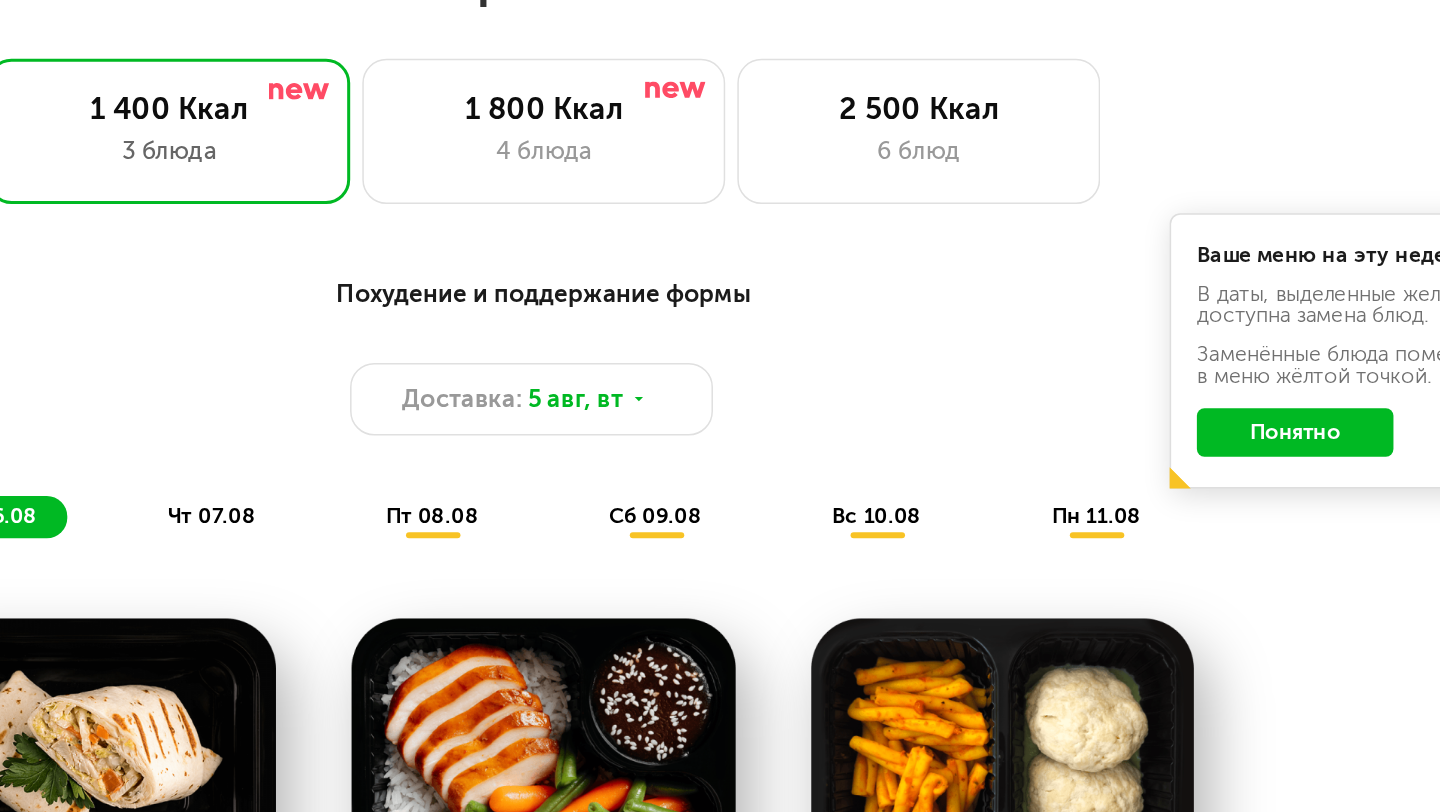 click on "Понятно" 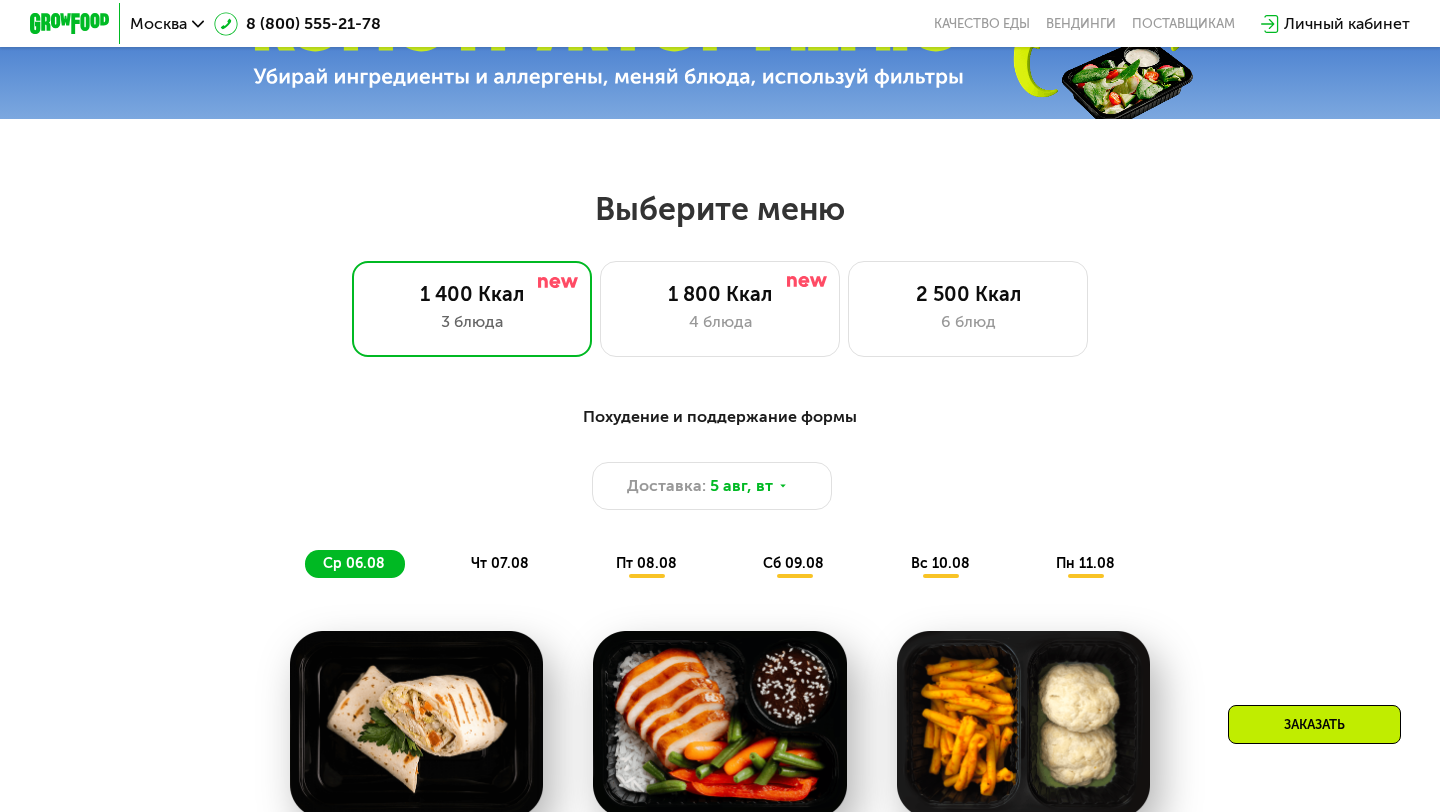 scroll, scrollTop: 865, scrollLeft: 0, axis: vertical 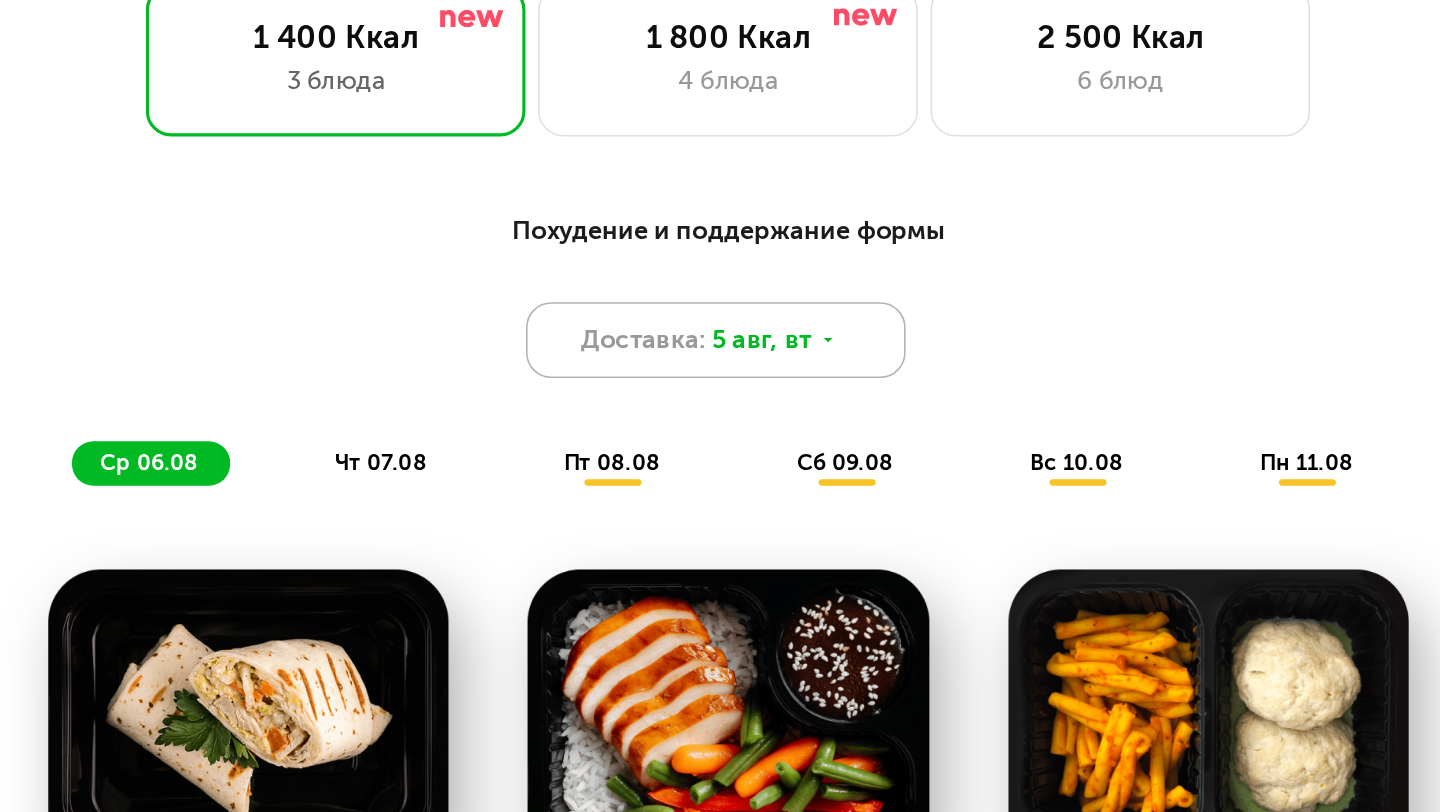 click on "Доставка: 5 авг, вт" at bounding box center (712, 332) 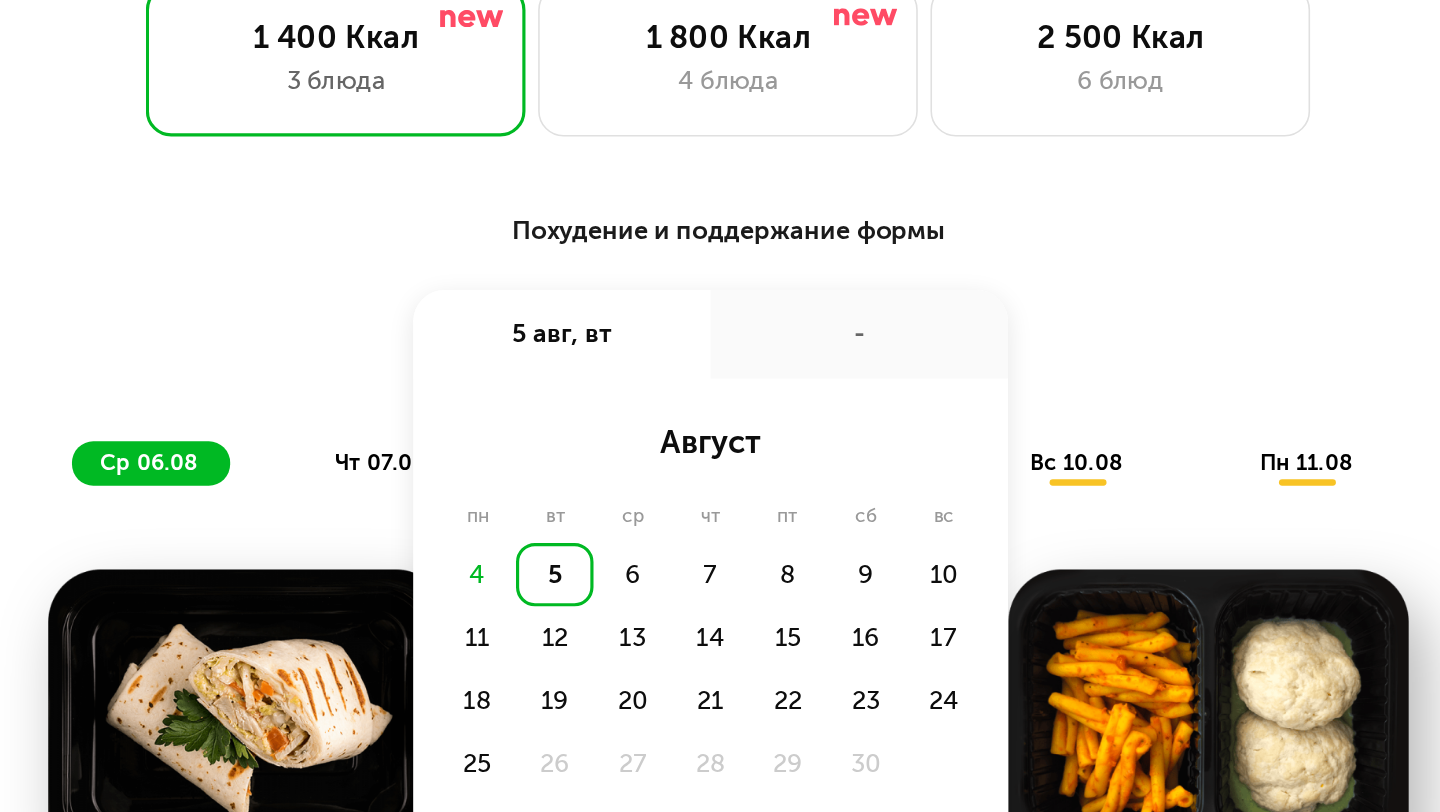 click on "5 авг, вт" at bounding box center [615, 328] 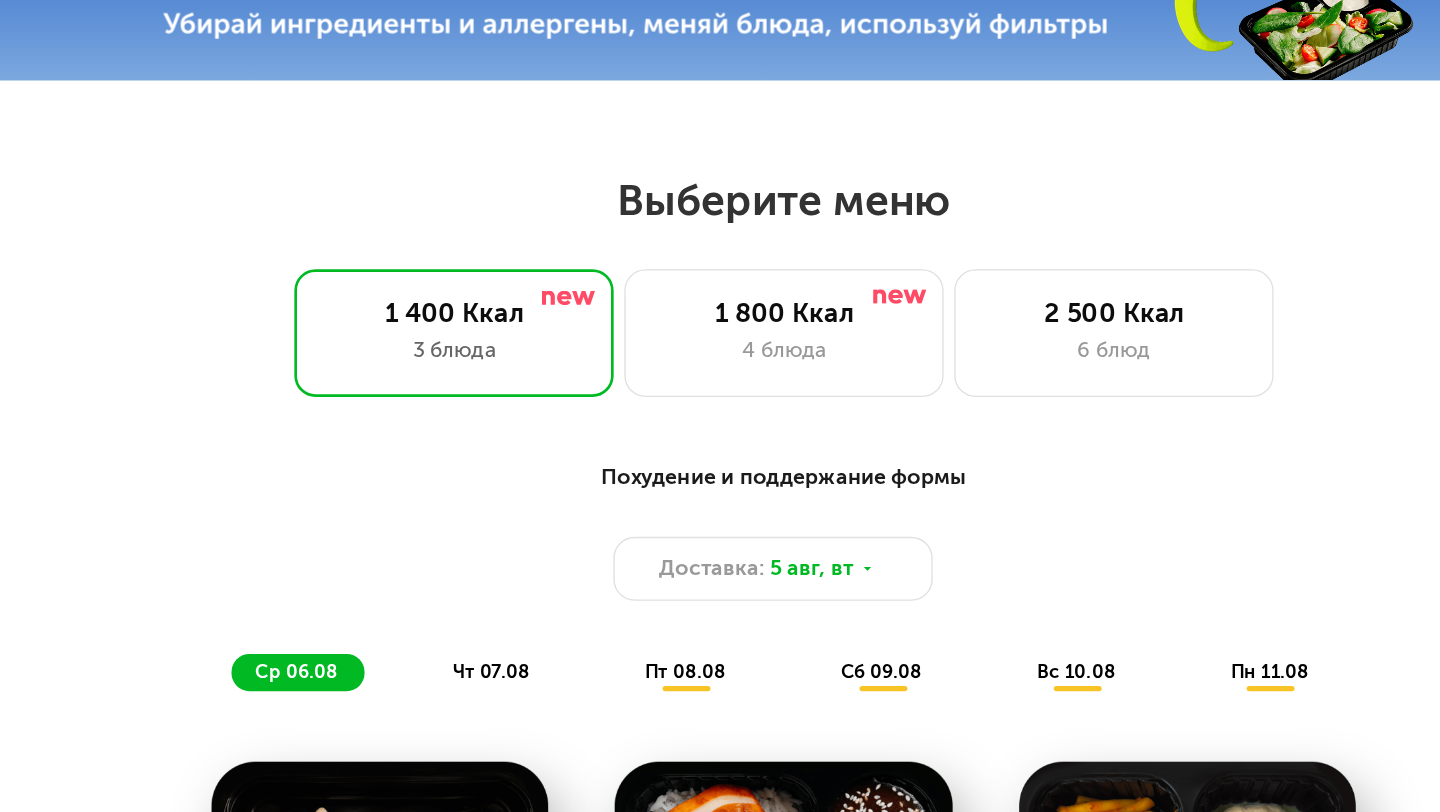 scroll, scrollTop: 571, scrollLeft: 0, axis: vertical 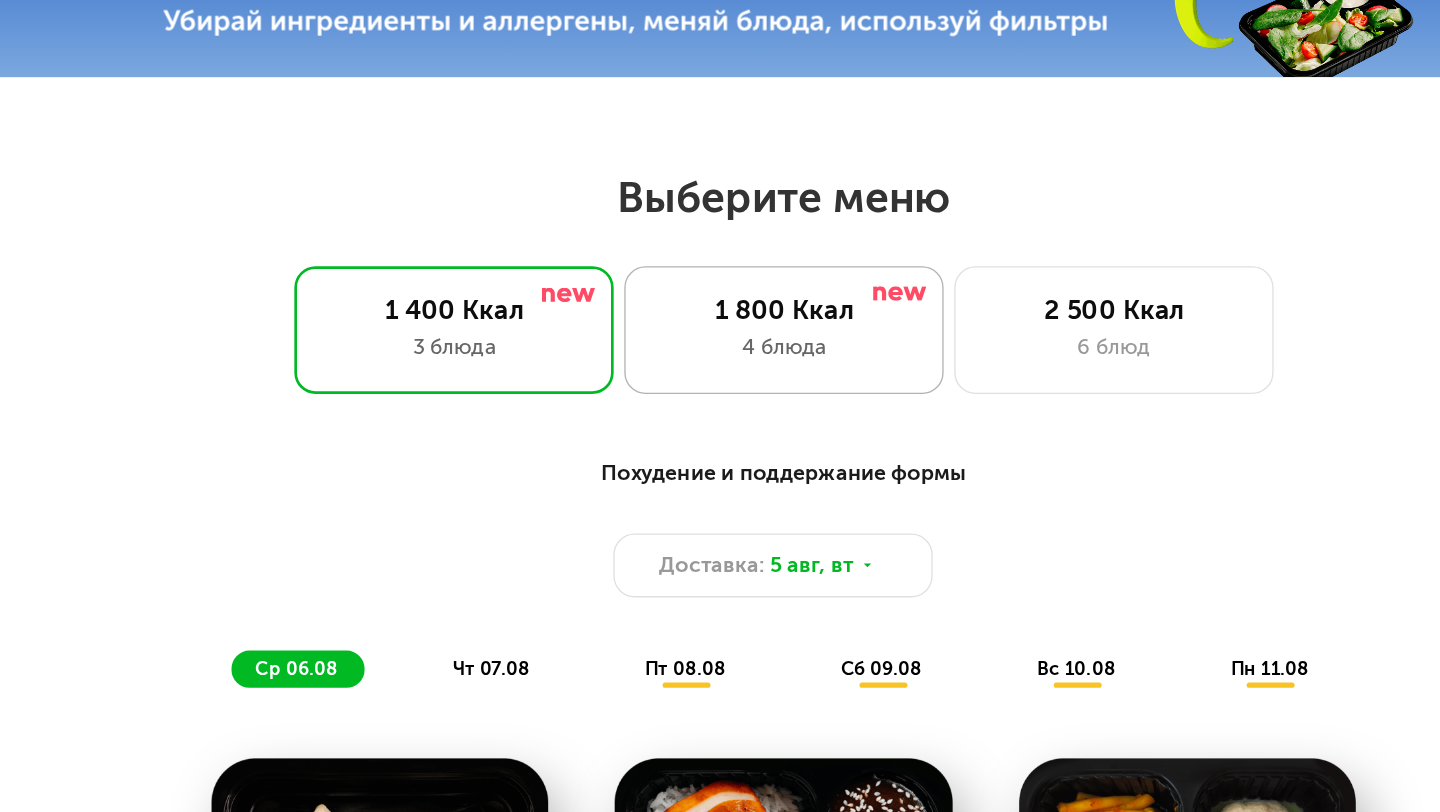 click on "4 блюда" at bounding box center (720, 462) 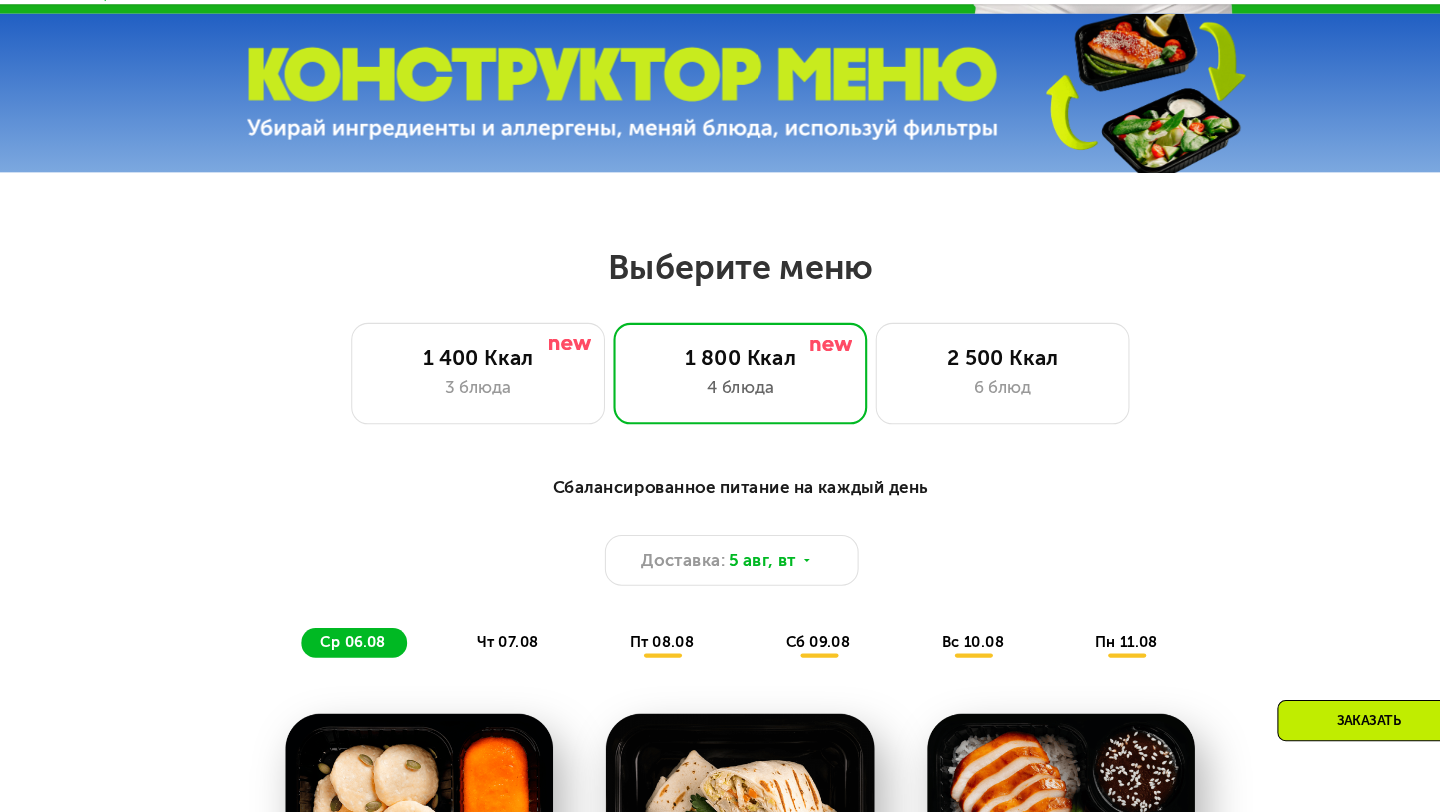 scroll, scrollTop: 636, scrollLeft: 0, axis: vertical 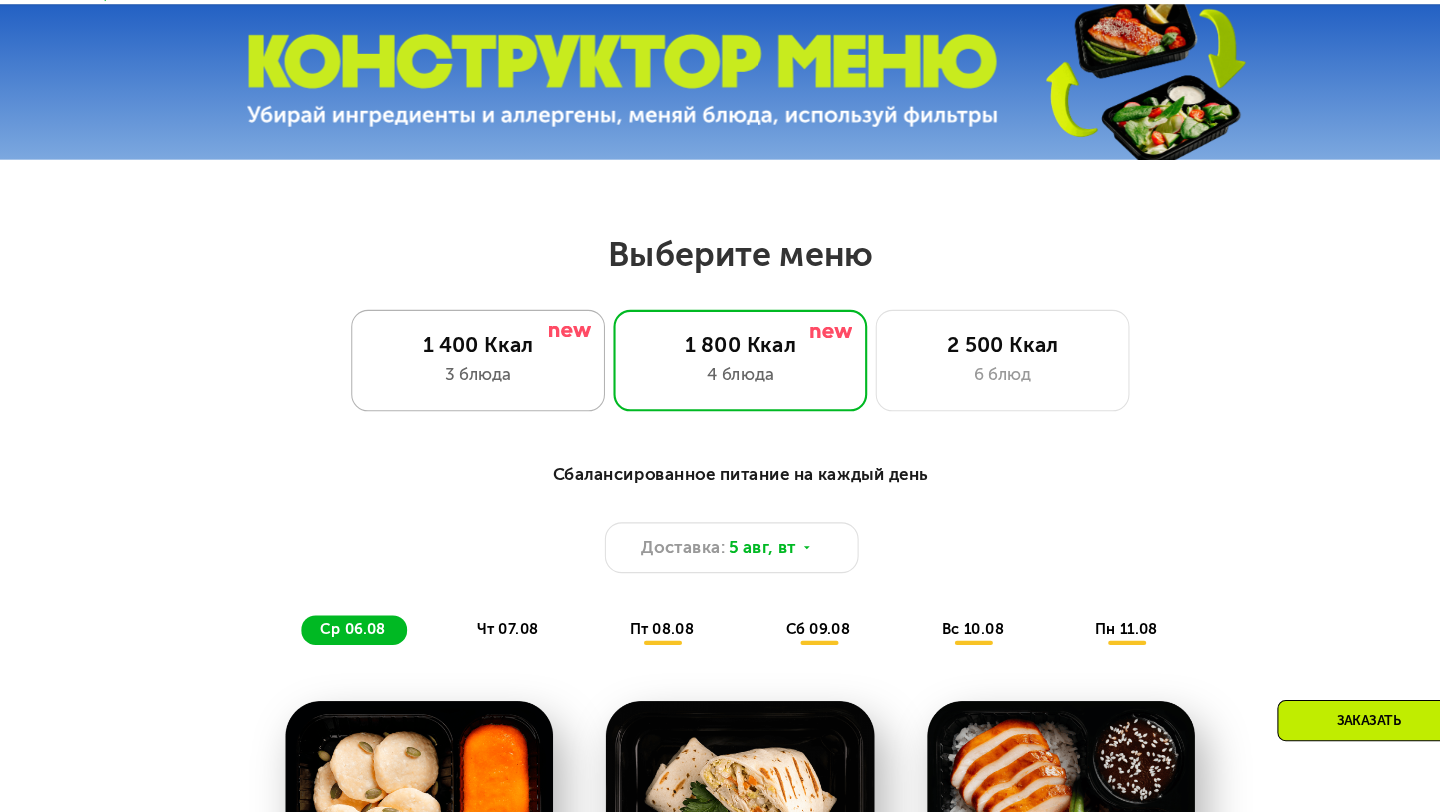 click on "3 блюда" at bounding box center (472, 397) 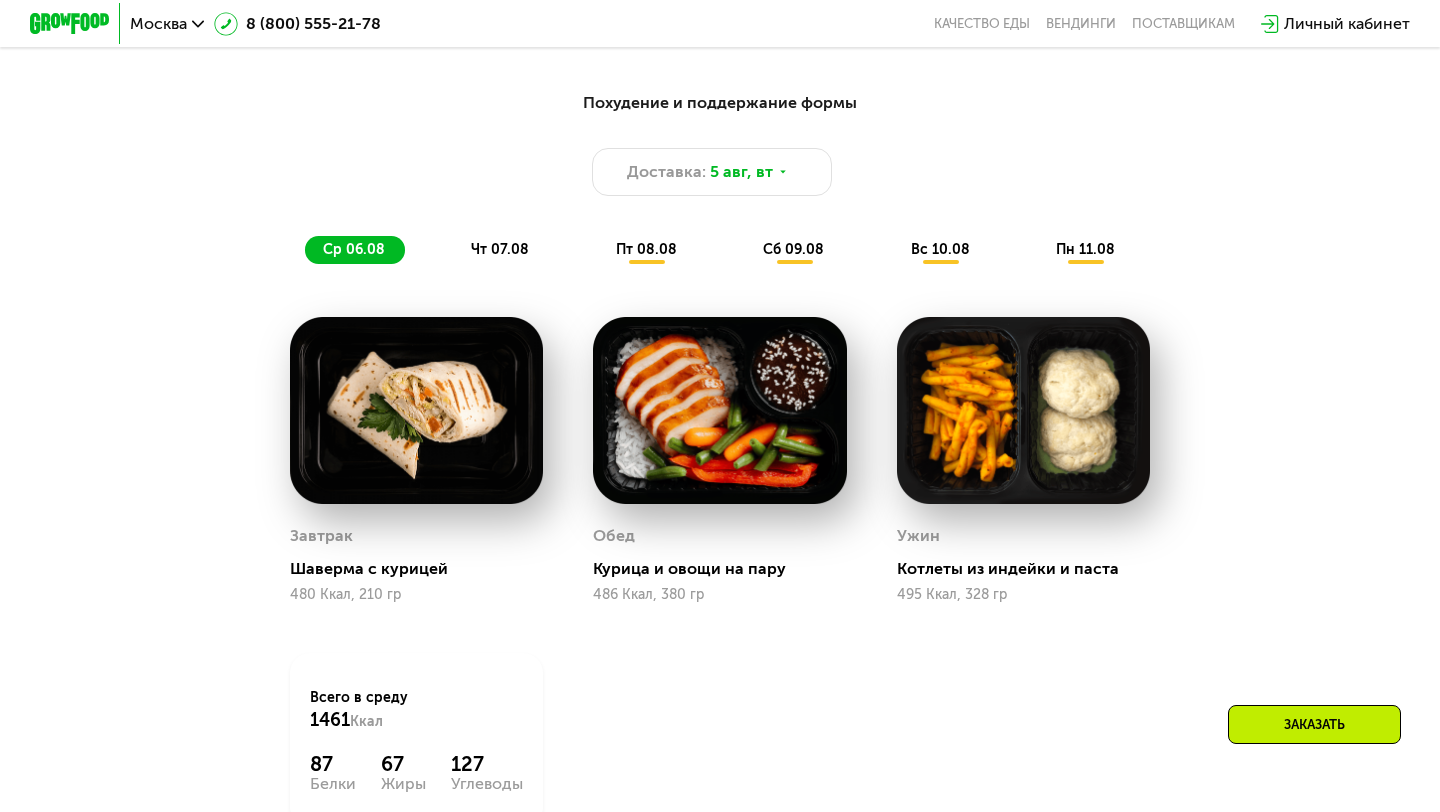 scroll, scrollTop: 1023, scrollLeft: 0, axis: vertical 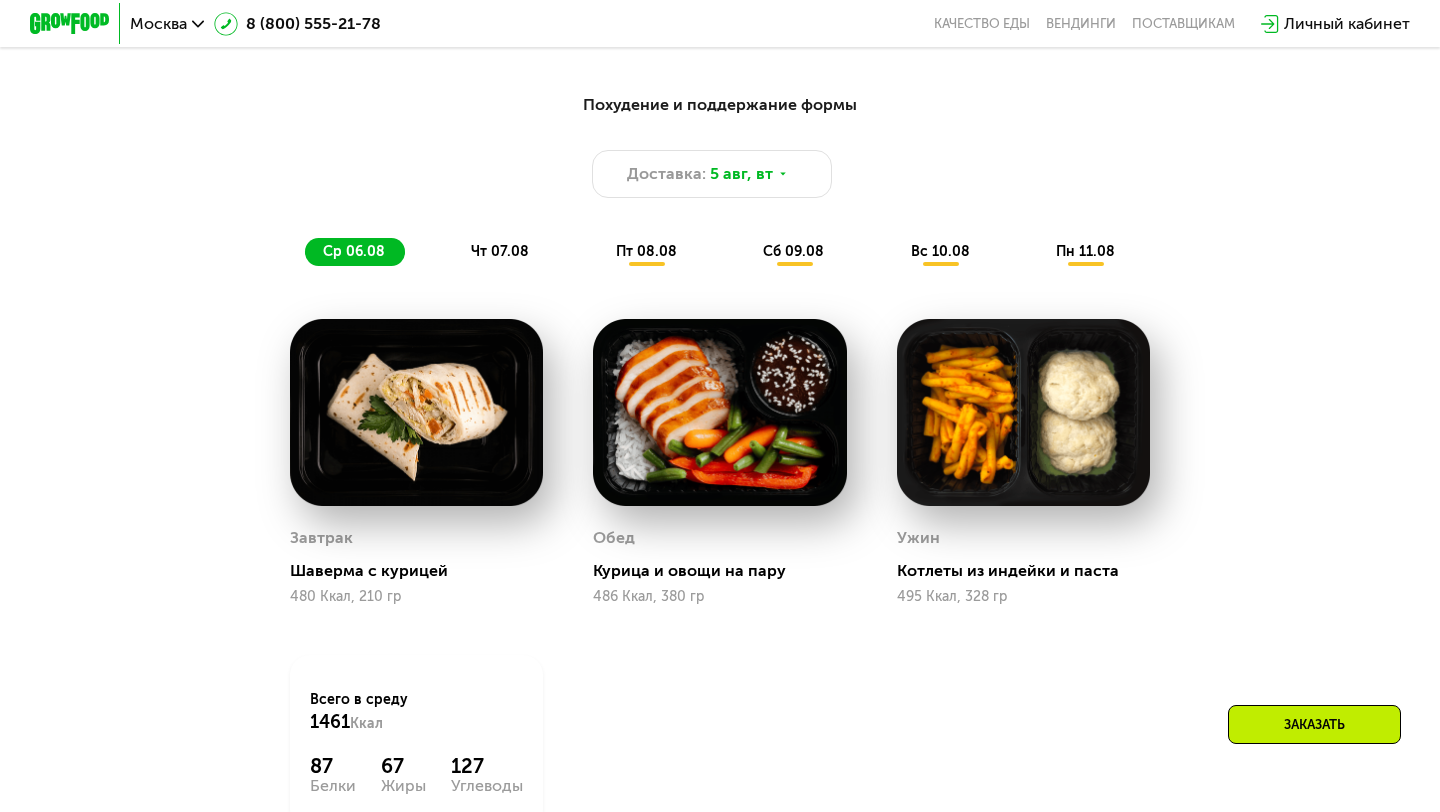 click on "чт 07.08" at bounding box center [500, 251] 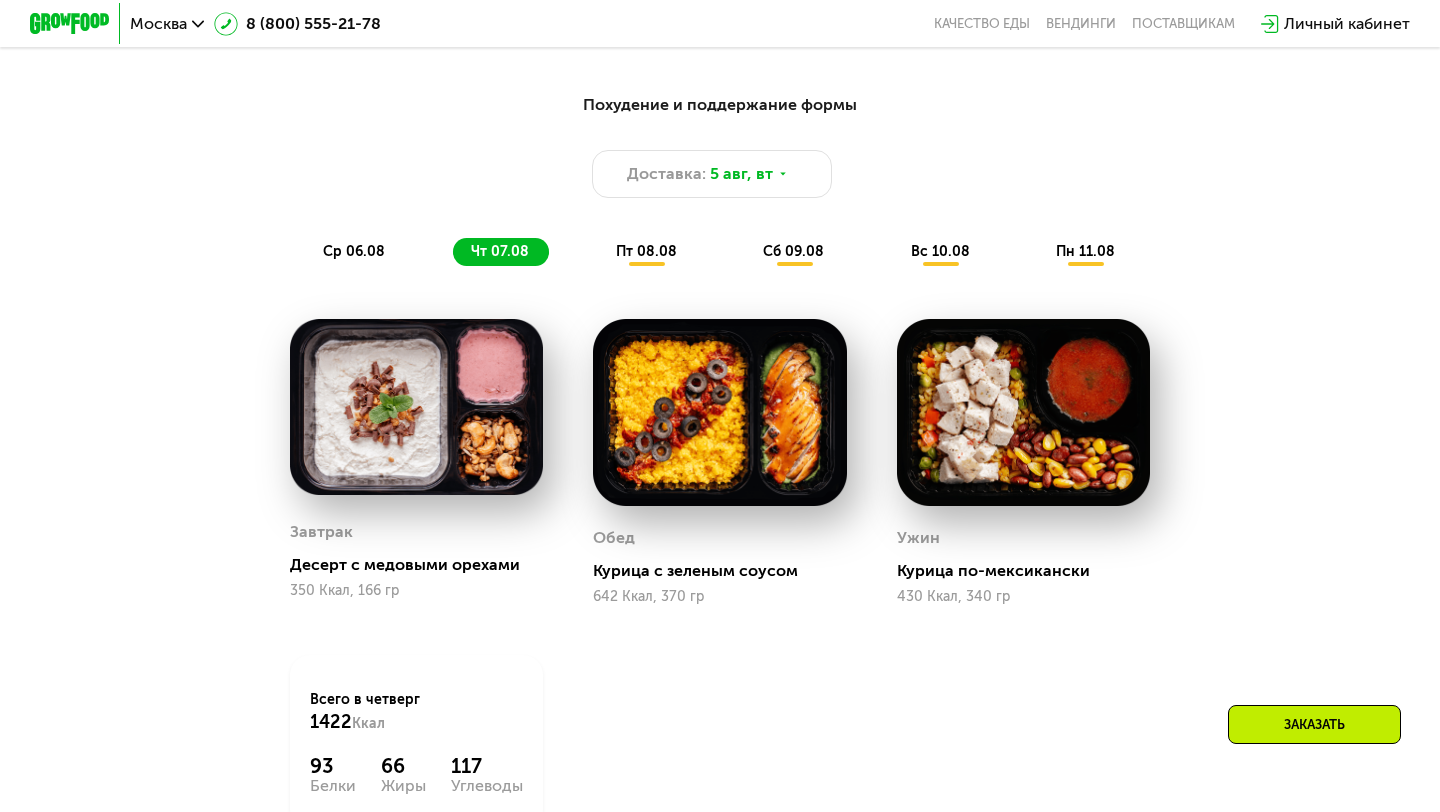 click on "пт 08.08" 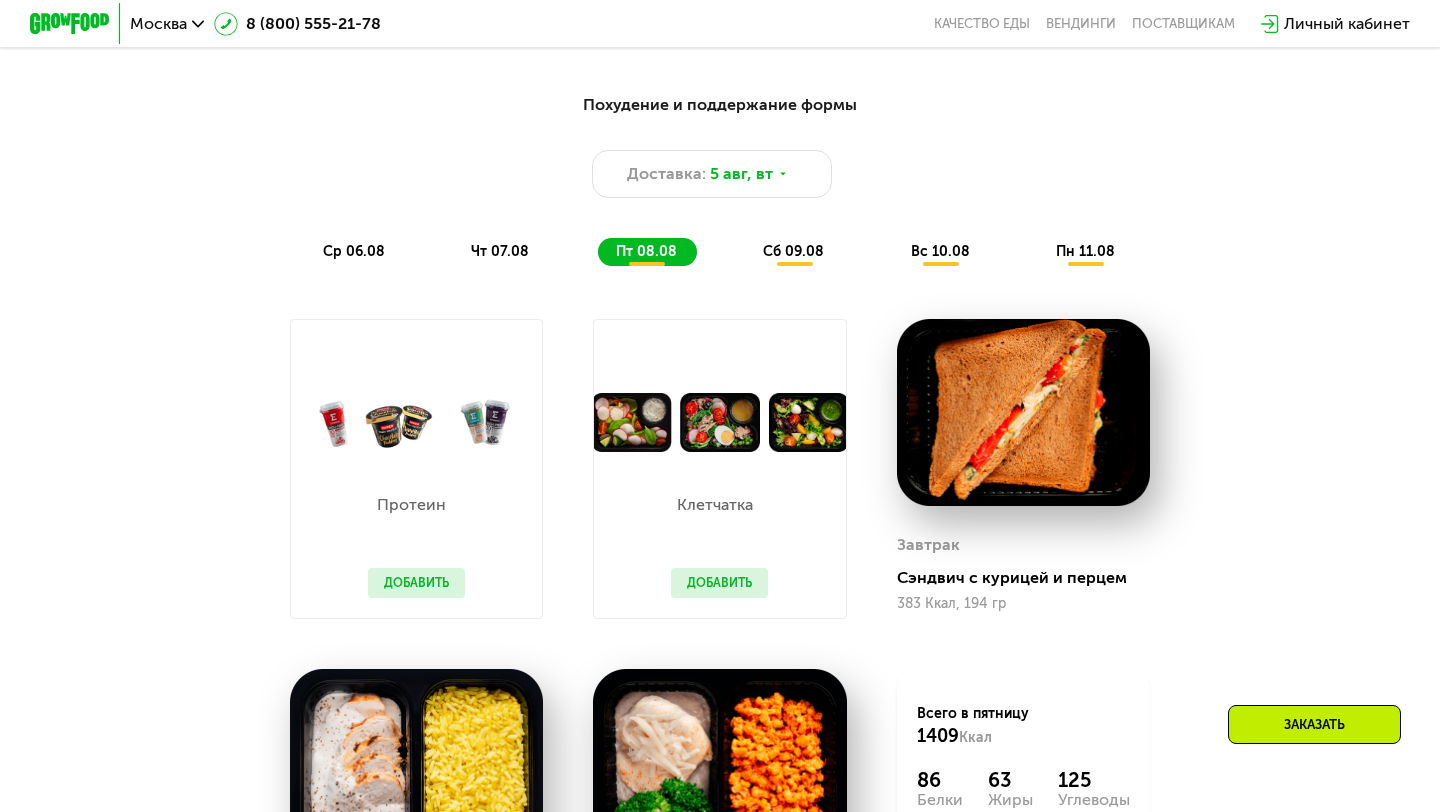 click on "сб 09.08" at bounding box center [793, 251] 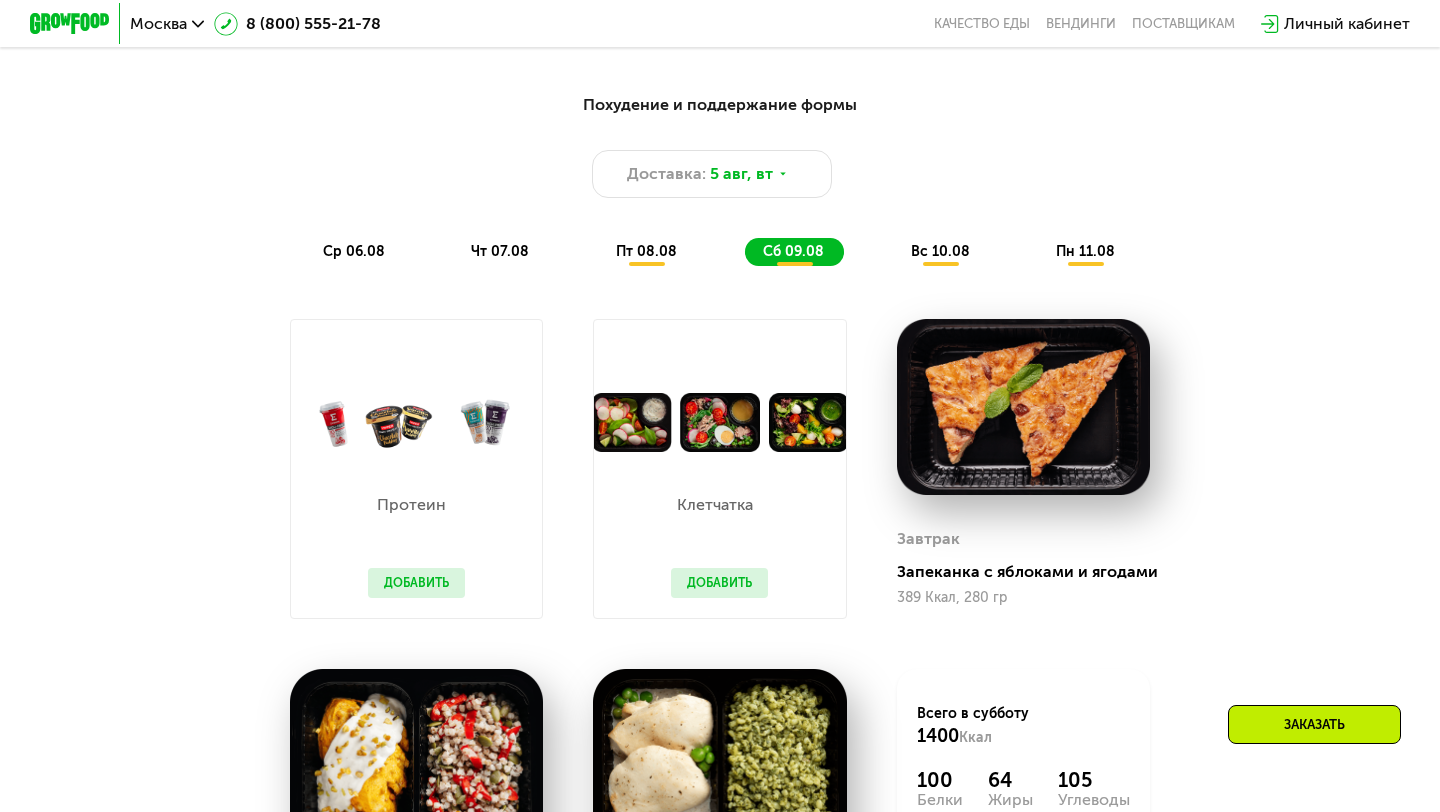 click on "вс 10.08" at bounding box center [940, 251] 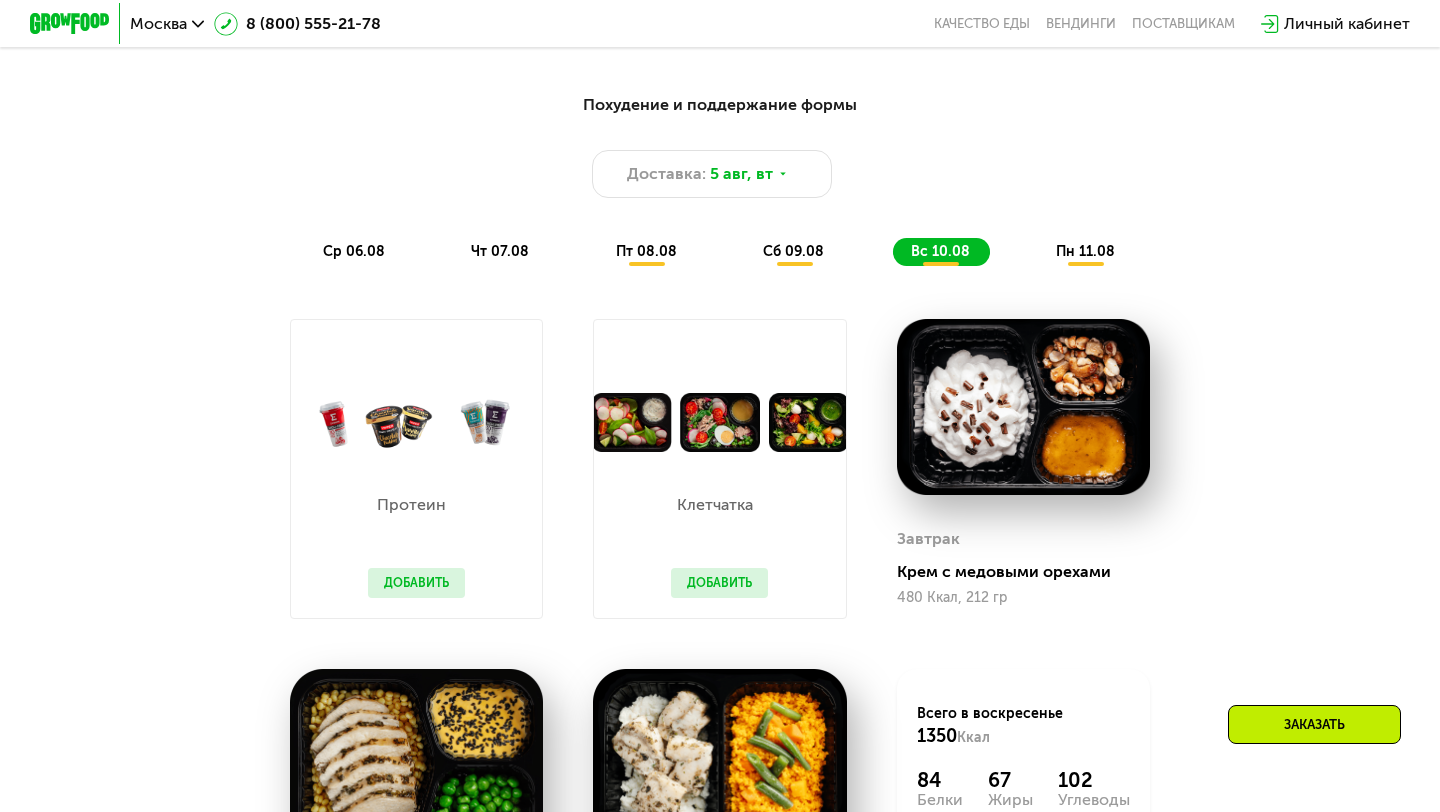 click on "пн 11.08" at bounding box center (1085, 251) 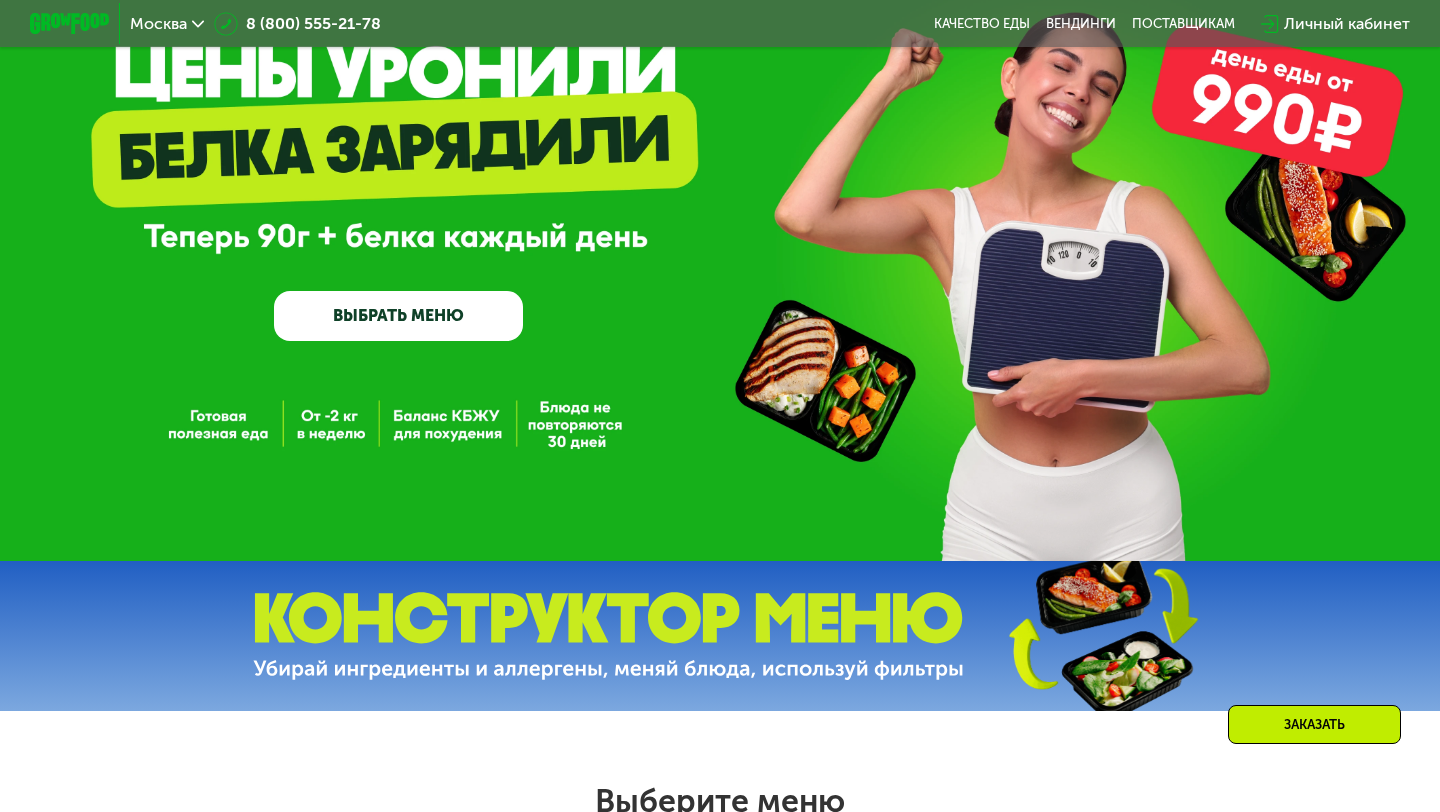 scroll, scrollTop: 121, scrollLeft: 0, axis: vertical 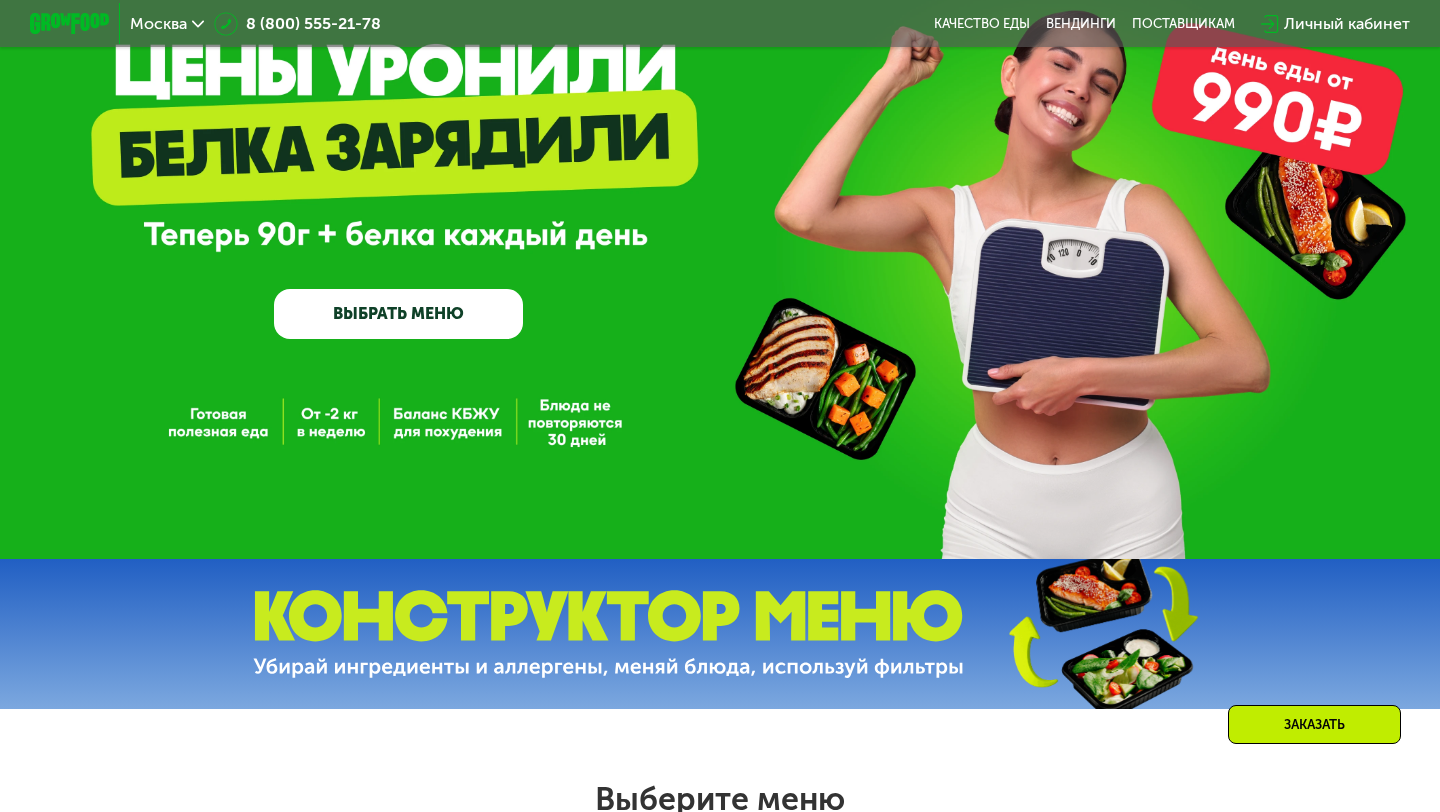 click on "ВЫБРАТЬ МЕНЮ" at bounding box center (398, 314) 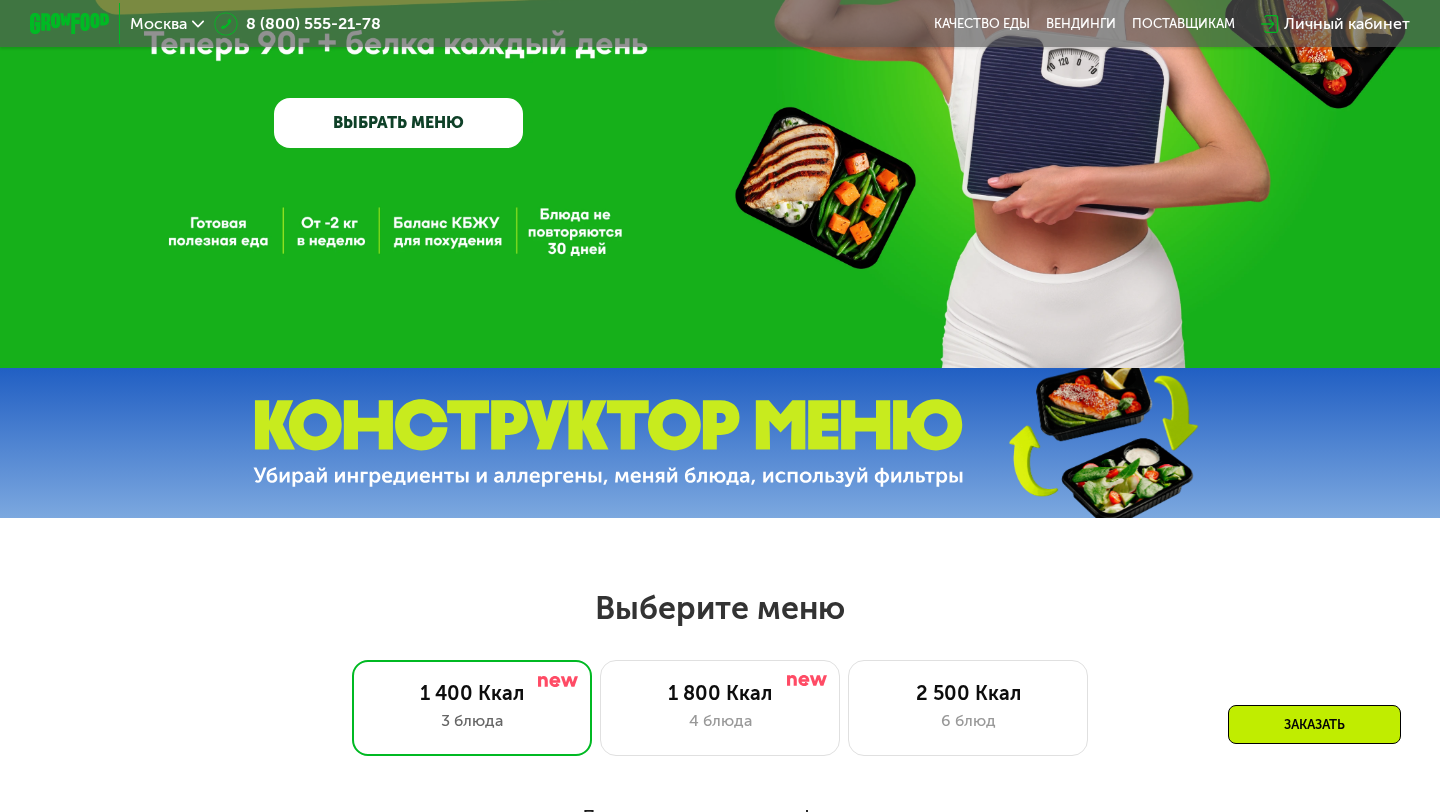 scroll, scrollTop: 313, scrollLeft: 0, axis: vertical 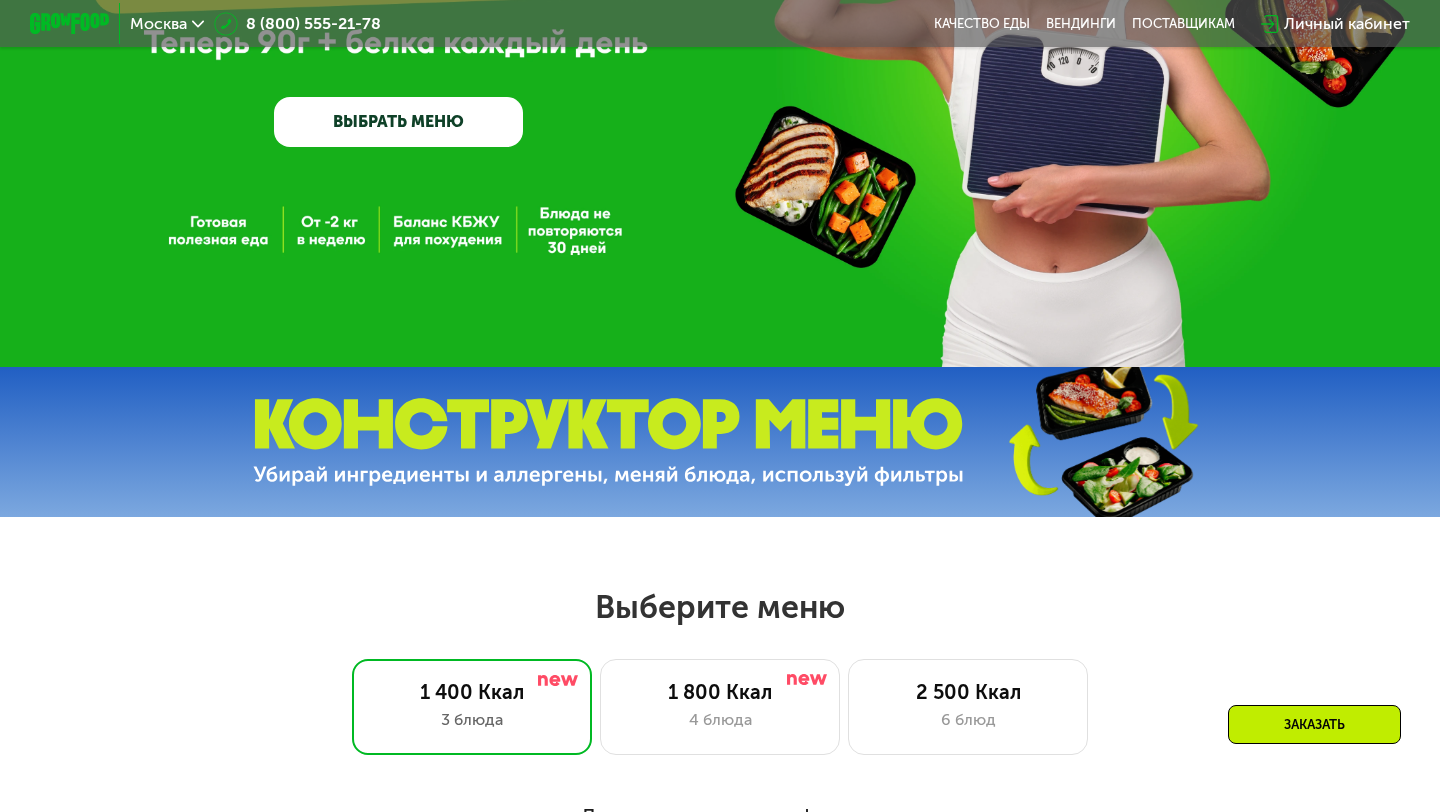 click at bounding box center [608, 442] 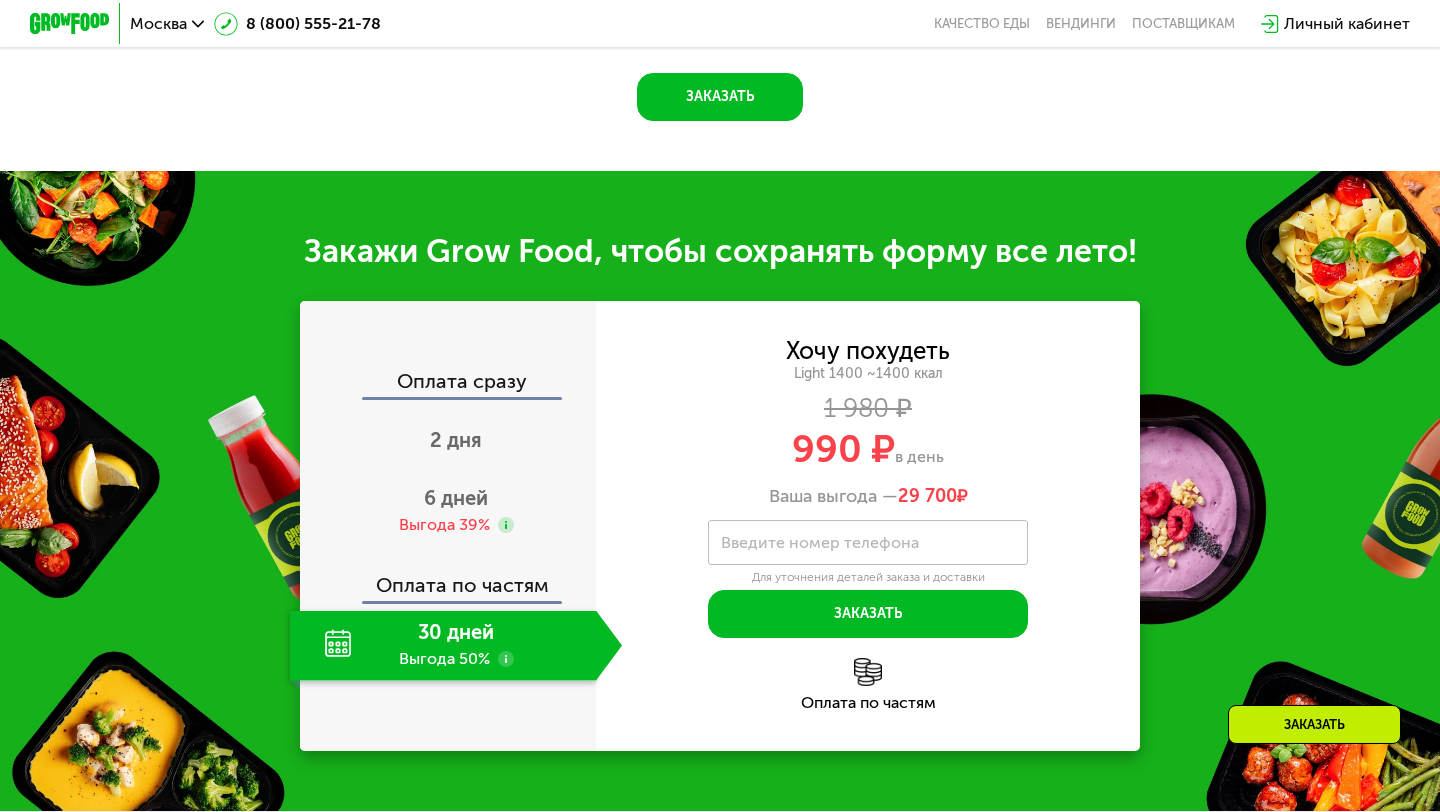 scroll, scrollTop: 1946, scrollLeft: 0, axis: vertical 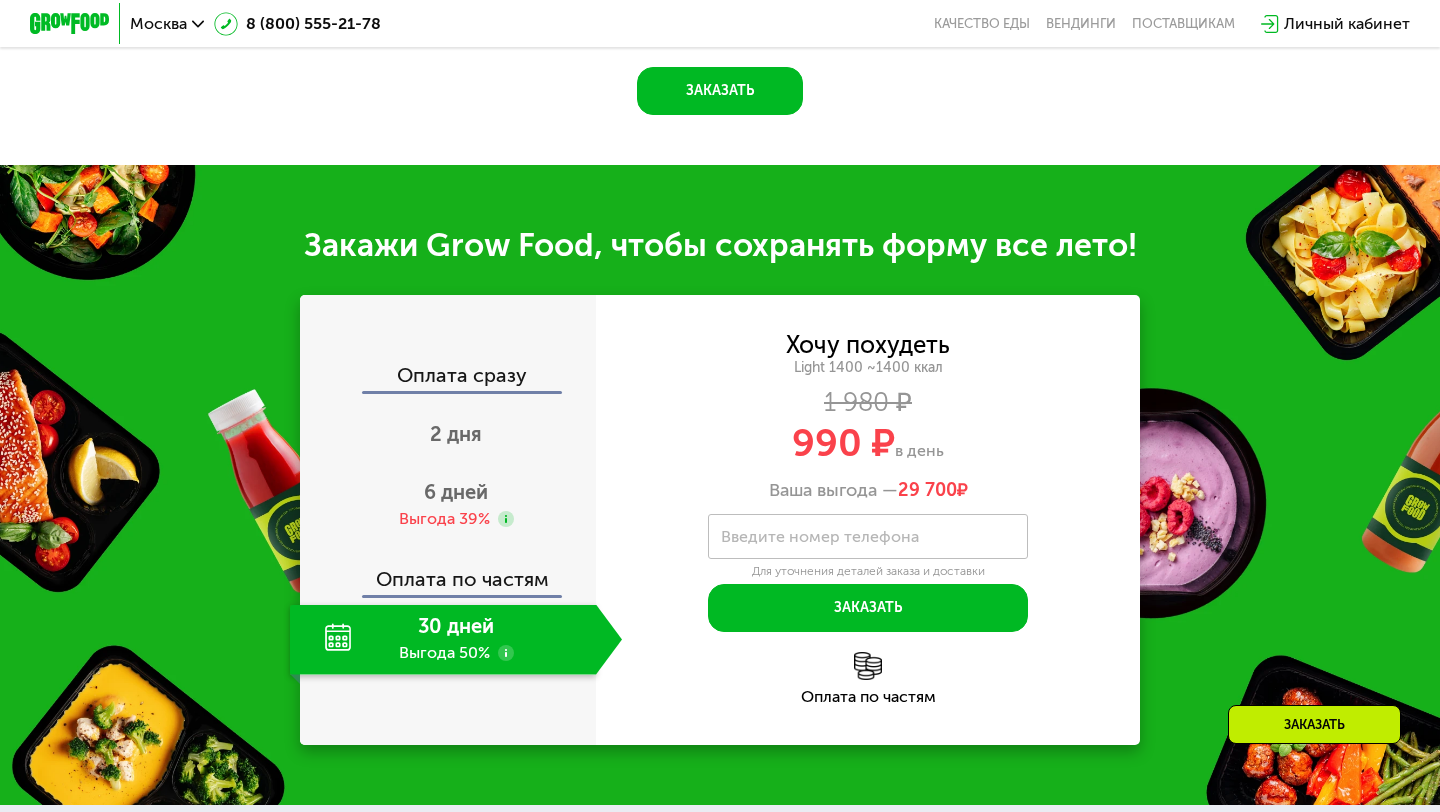 click on "Оплата сразу 2 дня 6 дней Выгода 39% Оплата по частям 30 дней Выгода 50%" at bounding box center [448, 520] 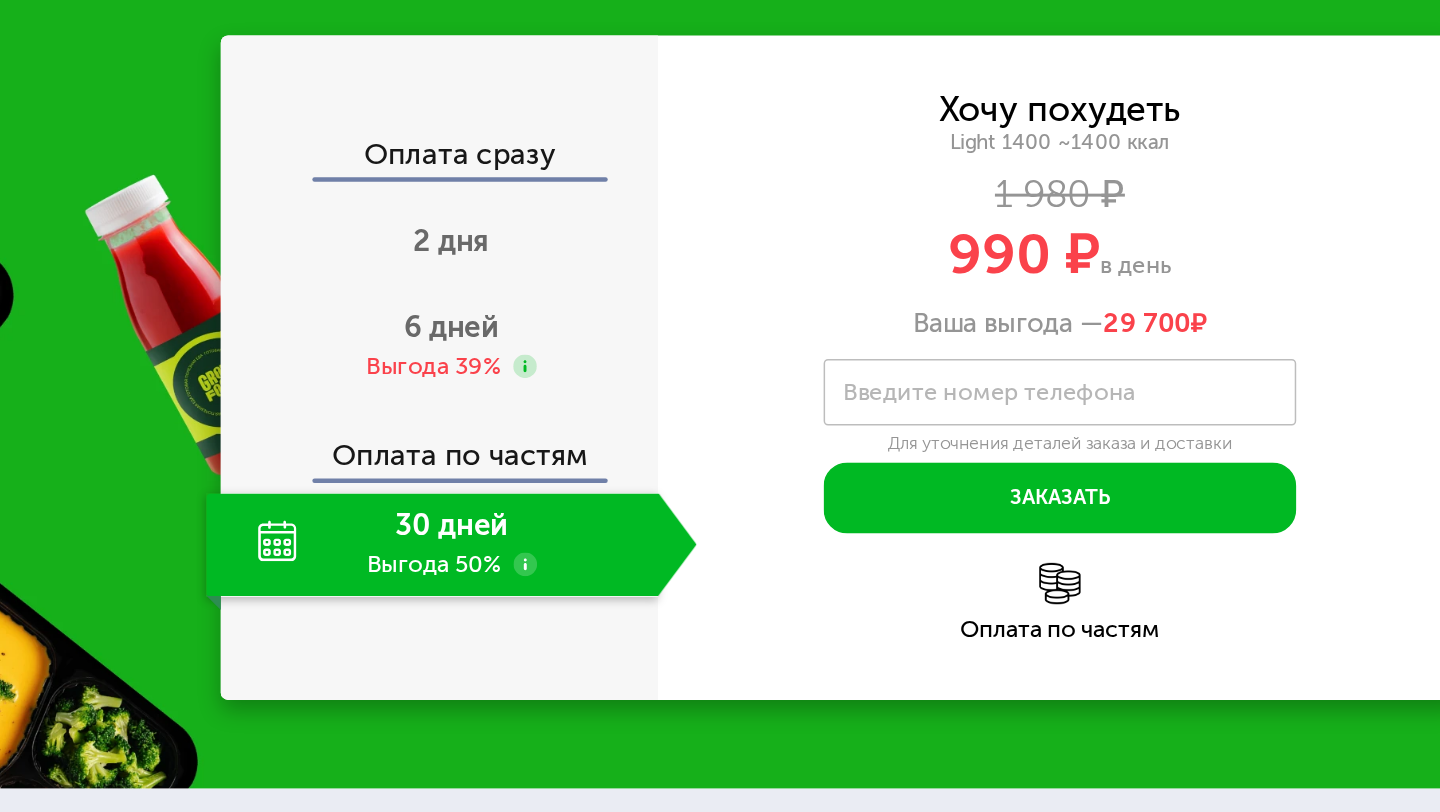 scroll, scrollTop: 1957, scrollLeft: 0, axis: vertical 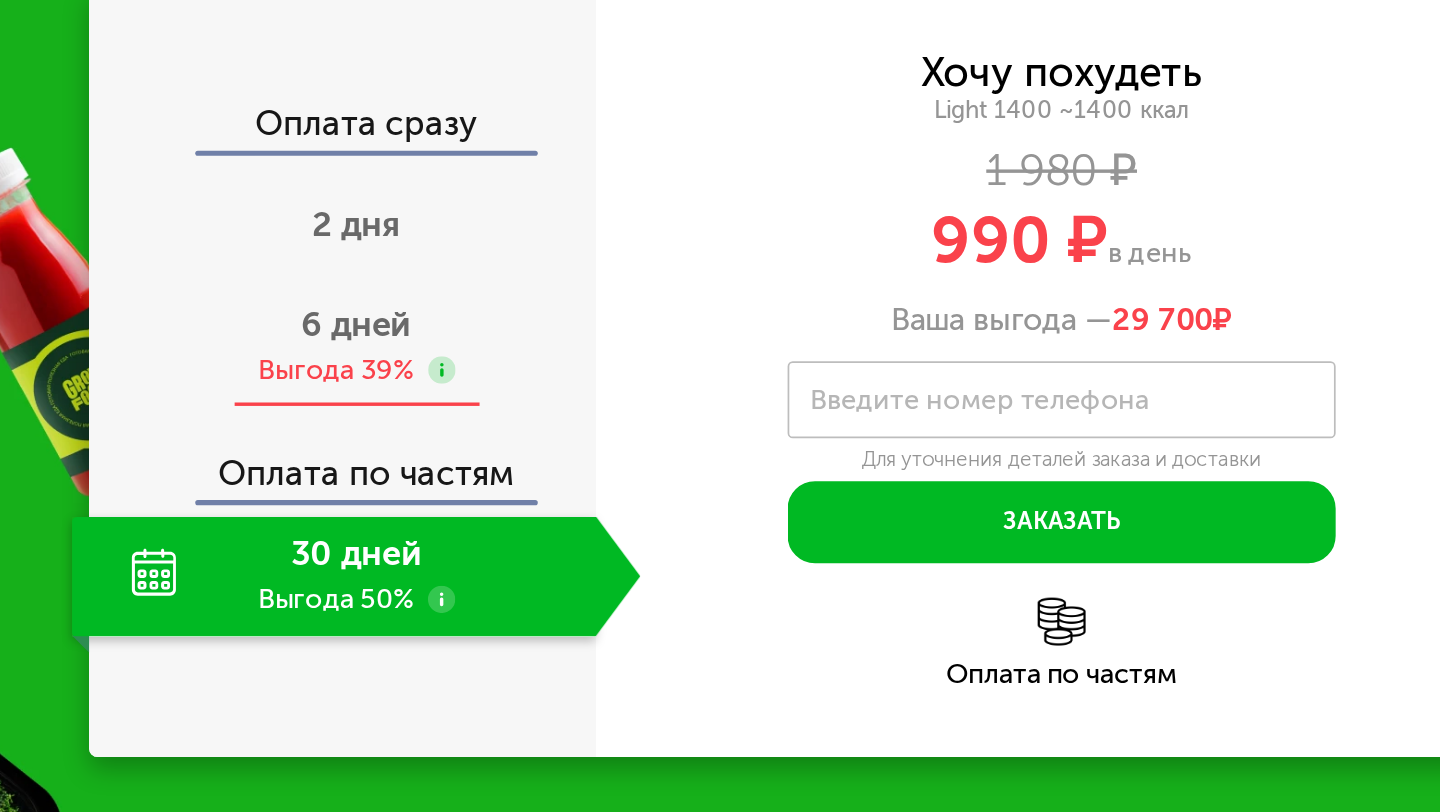 click on "6 дней Выгода 39%" at bounding box center (456, 495) 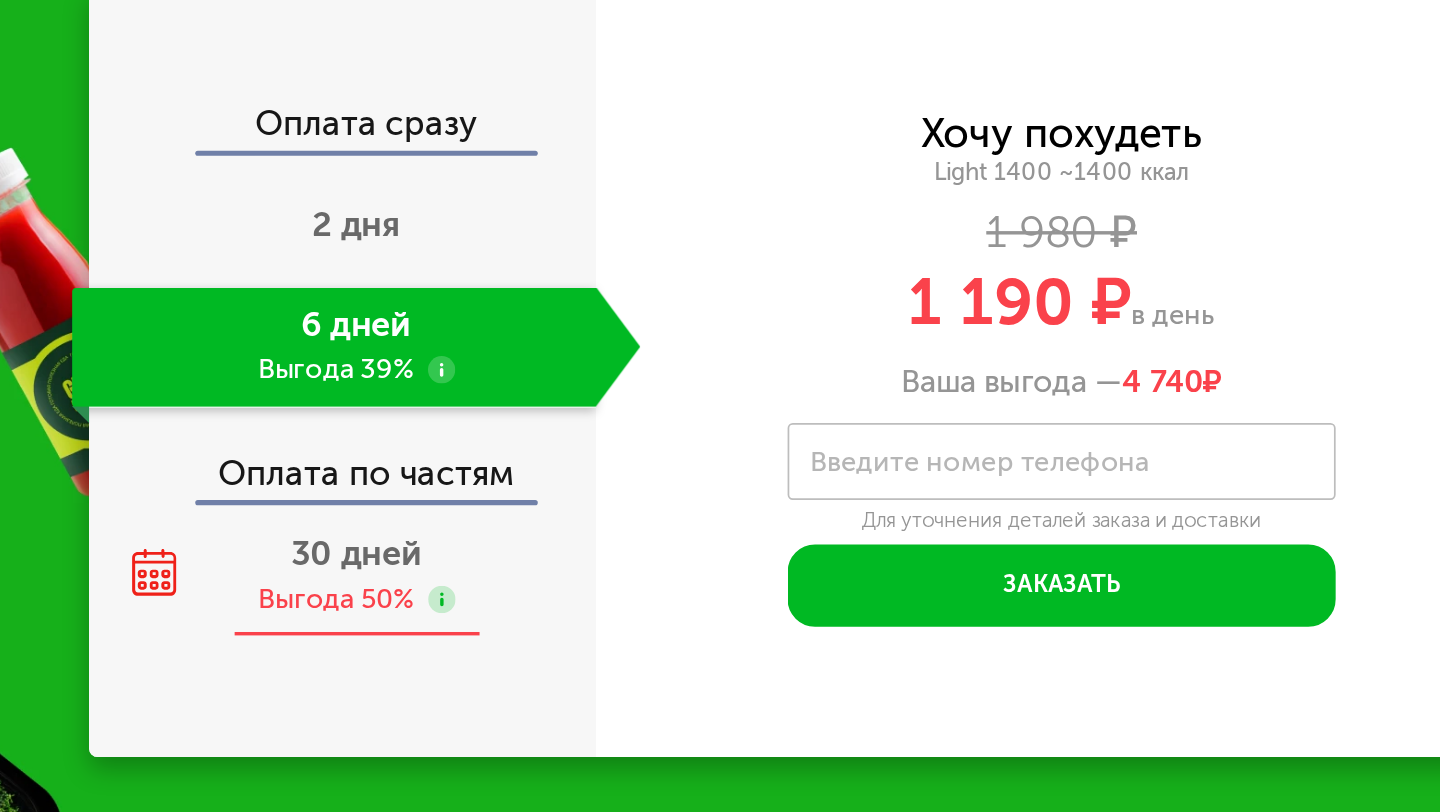 click on "30 дней Выгода 50%" at bounding box center [456, 629] 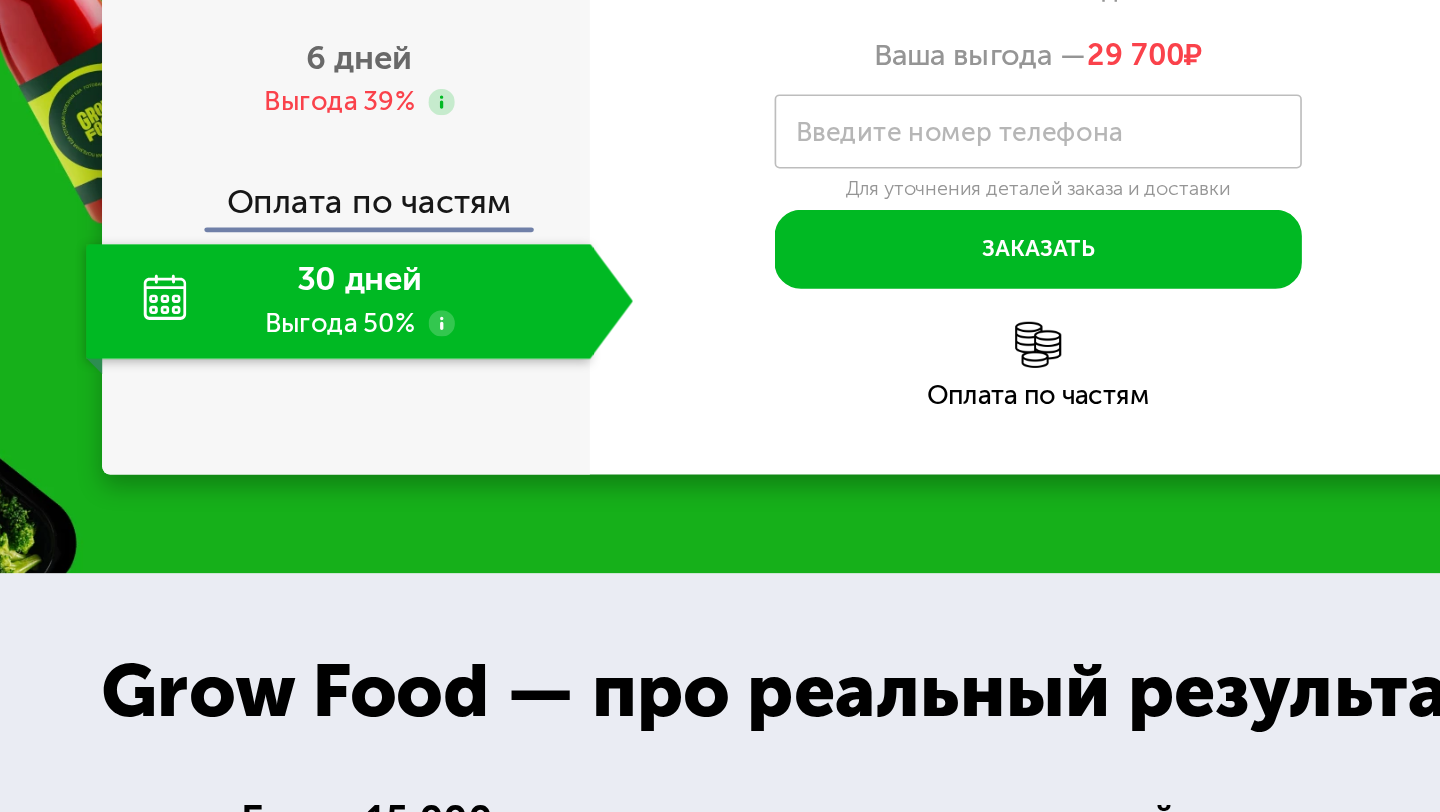 scroll, scrollTop: 2127, scrollLeft: 0, axis: vertical 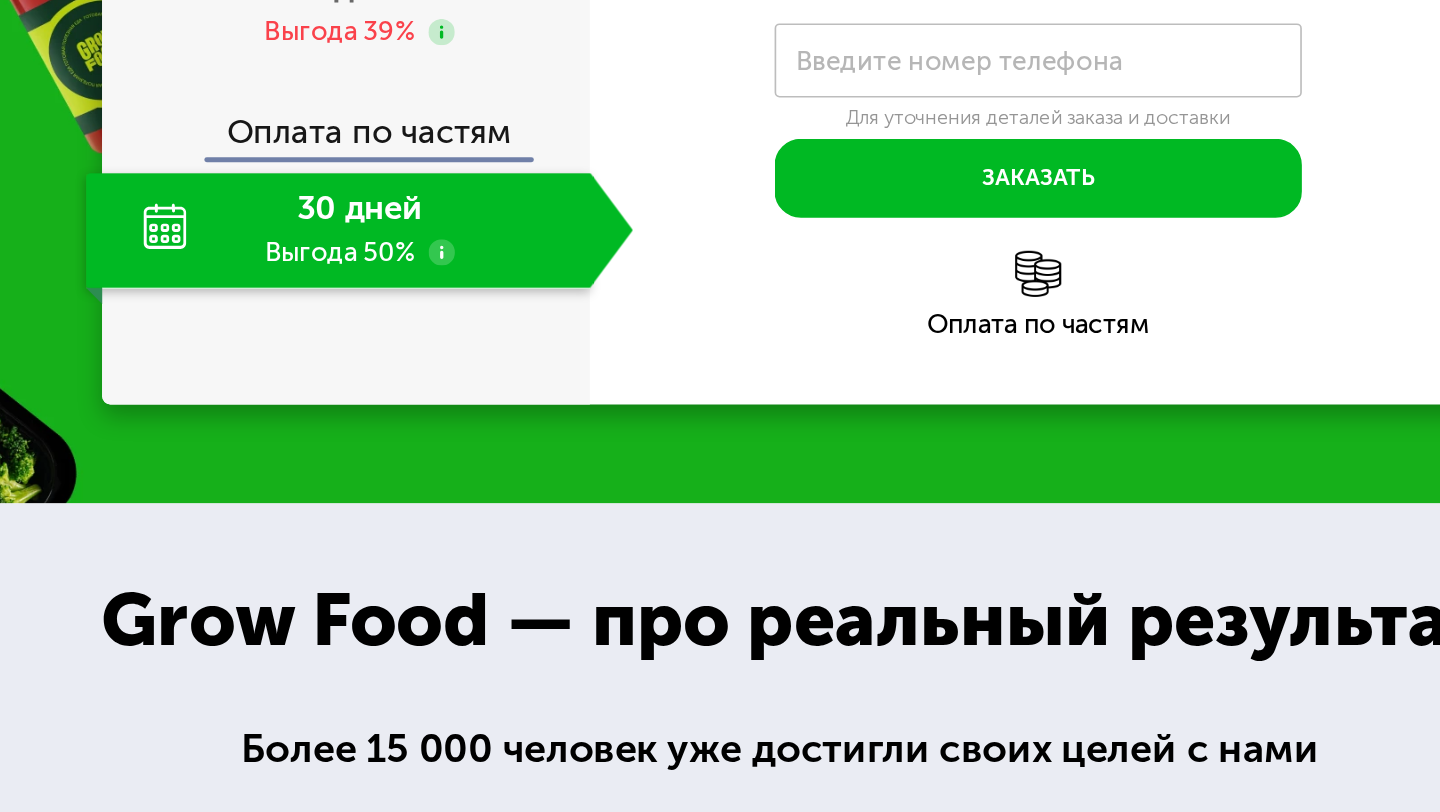 click 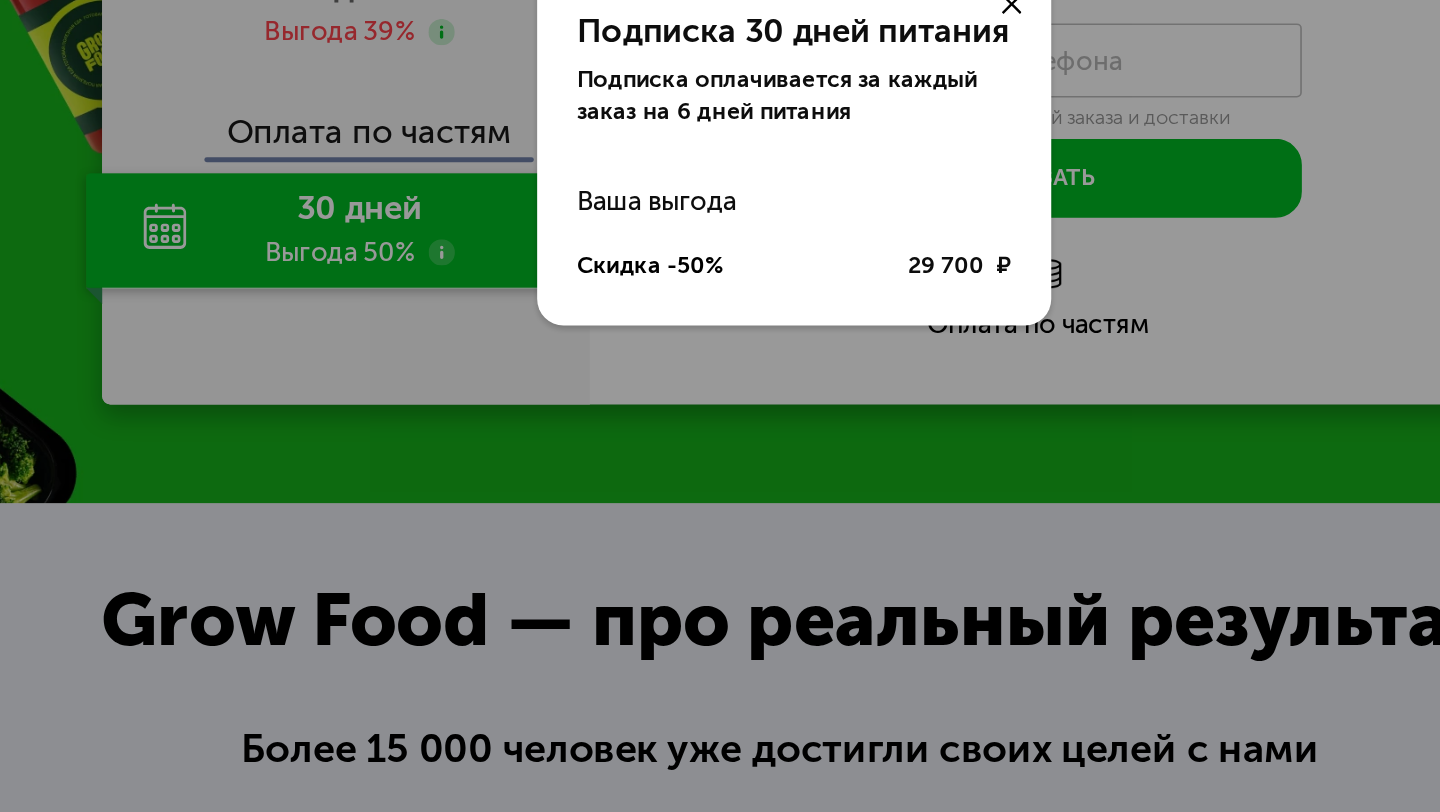 click on "Подписка 30 дней питания Подписка оплачивается за каждый заказ на 6 дней питания Ваша выгода Скидка -50% 29 700 ₽" 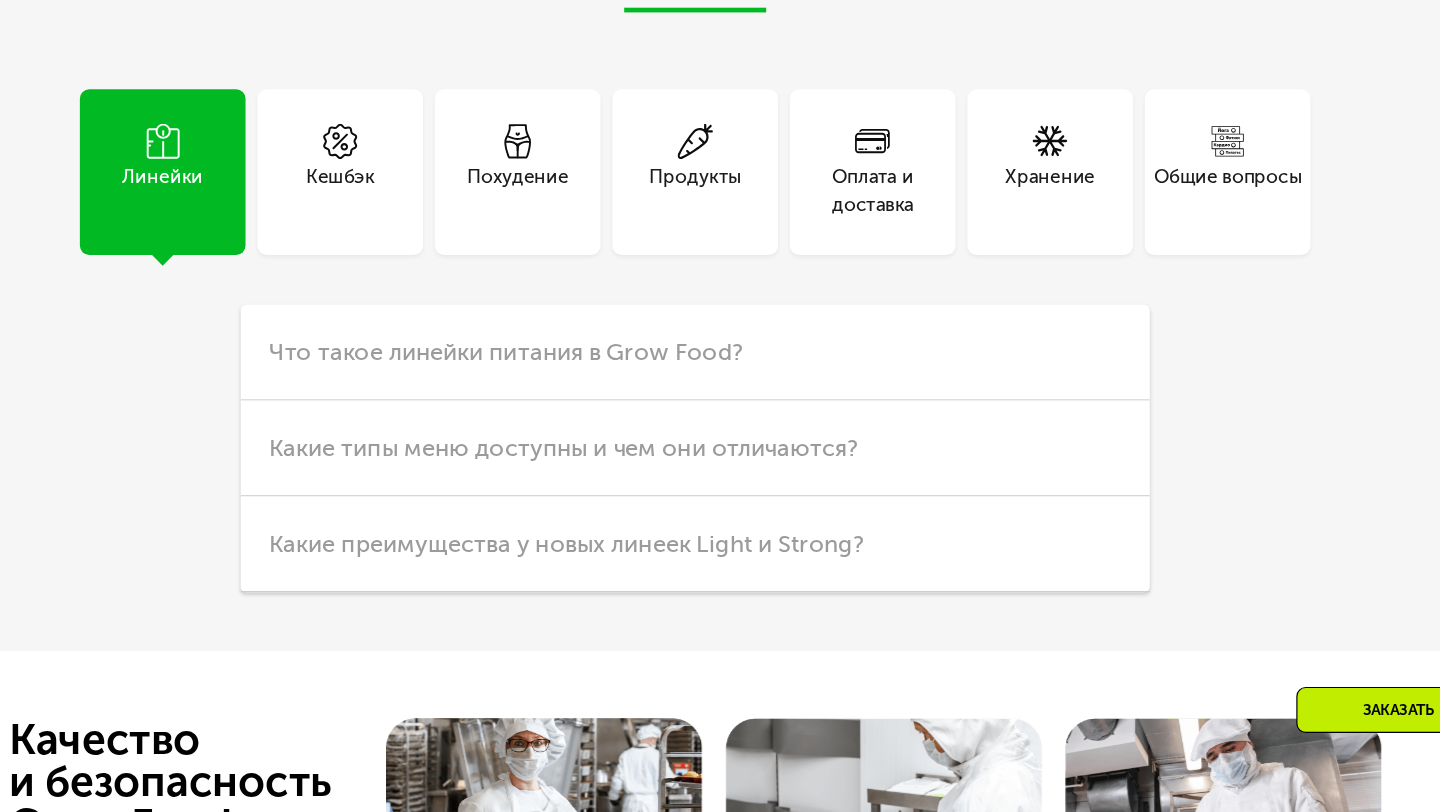 scroll, scrollTop: 4931, scrollLeft: 0, axis: vertical 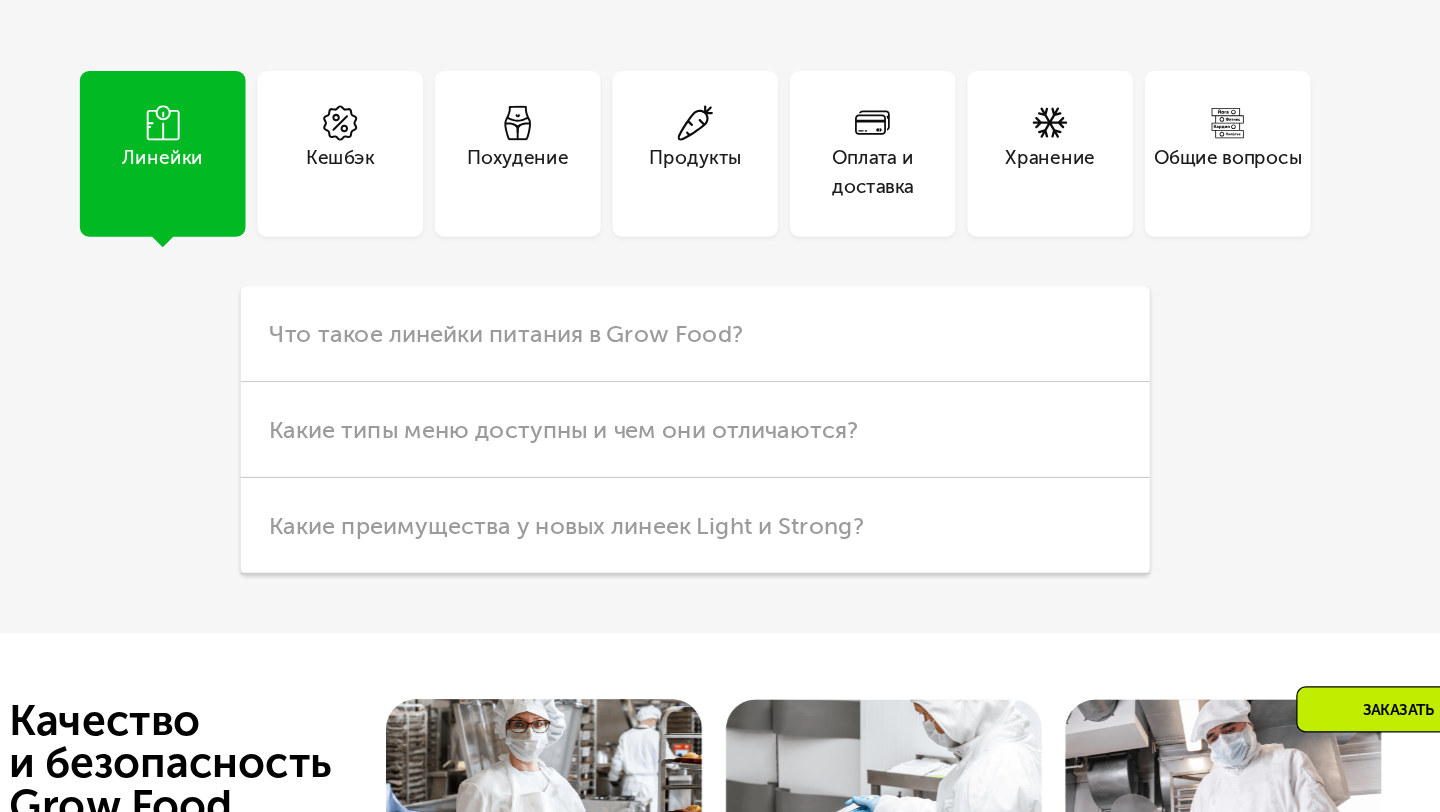 click on "Общие вопросы" at bounding box center (1170, 271) 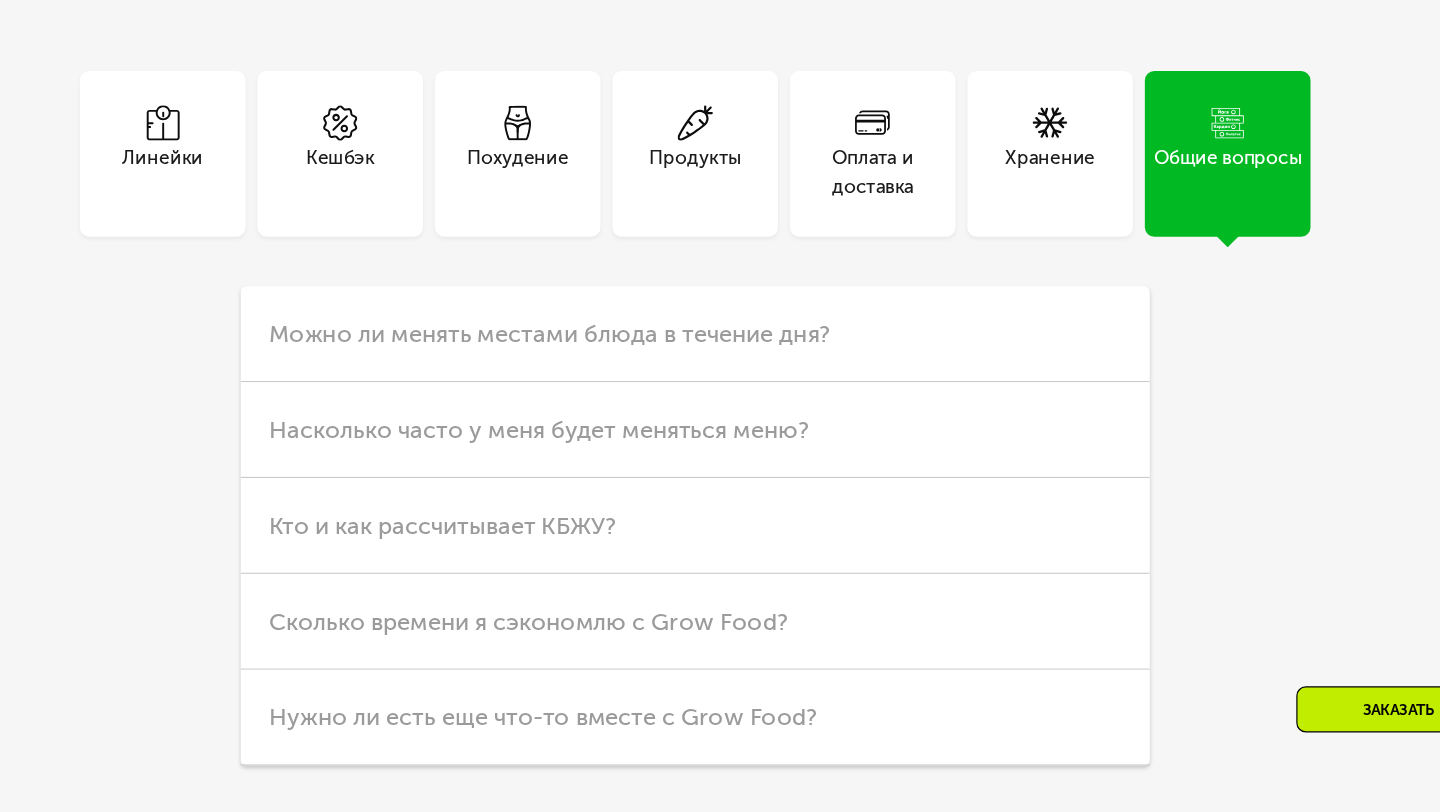 click on "Кешбэк" at bounding box center (420, 255) 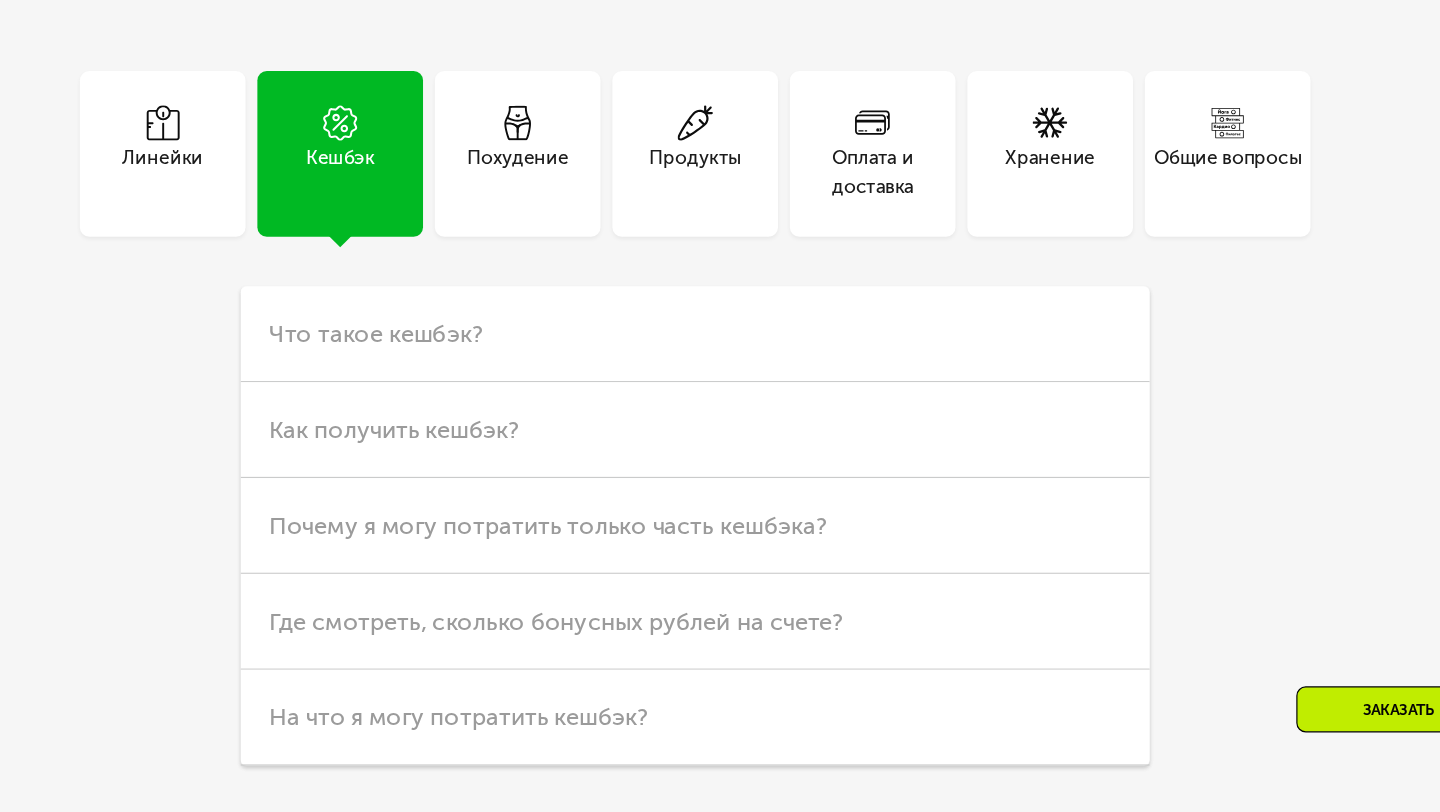 click on "Похудение" at bounding box center (570, 255) 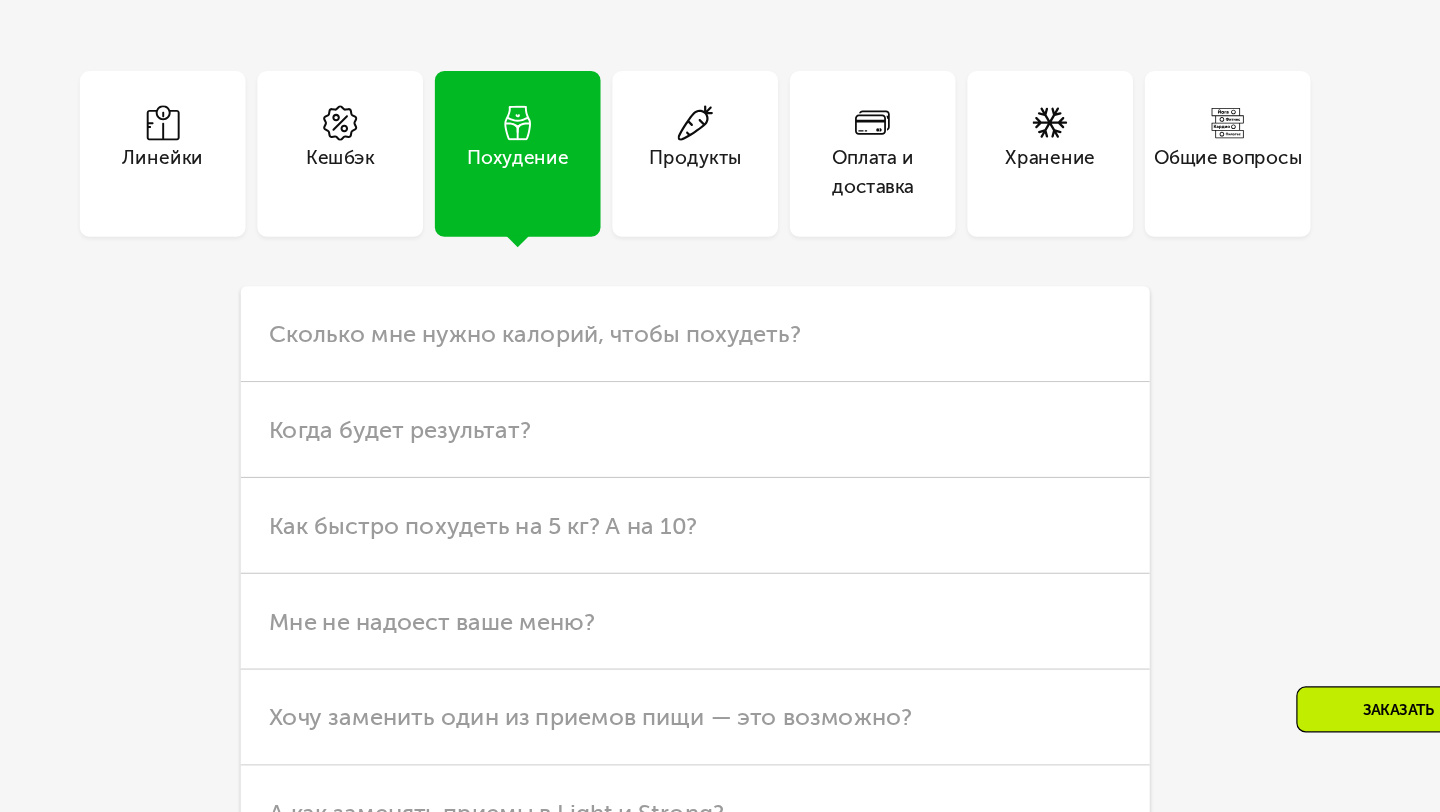 click on "Продукты" at bounding box center [720, 255] 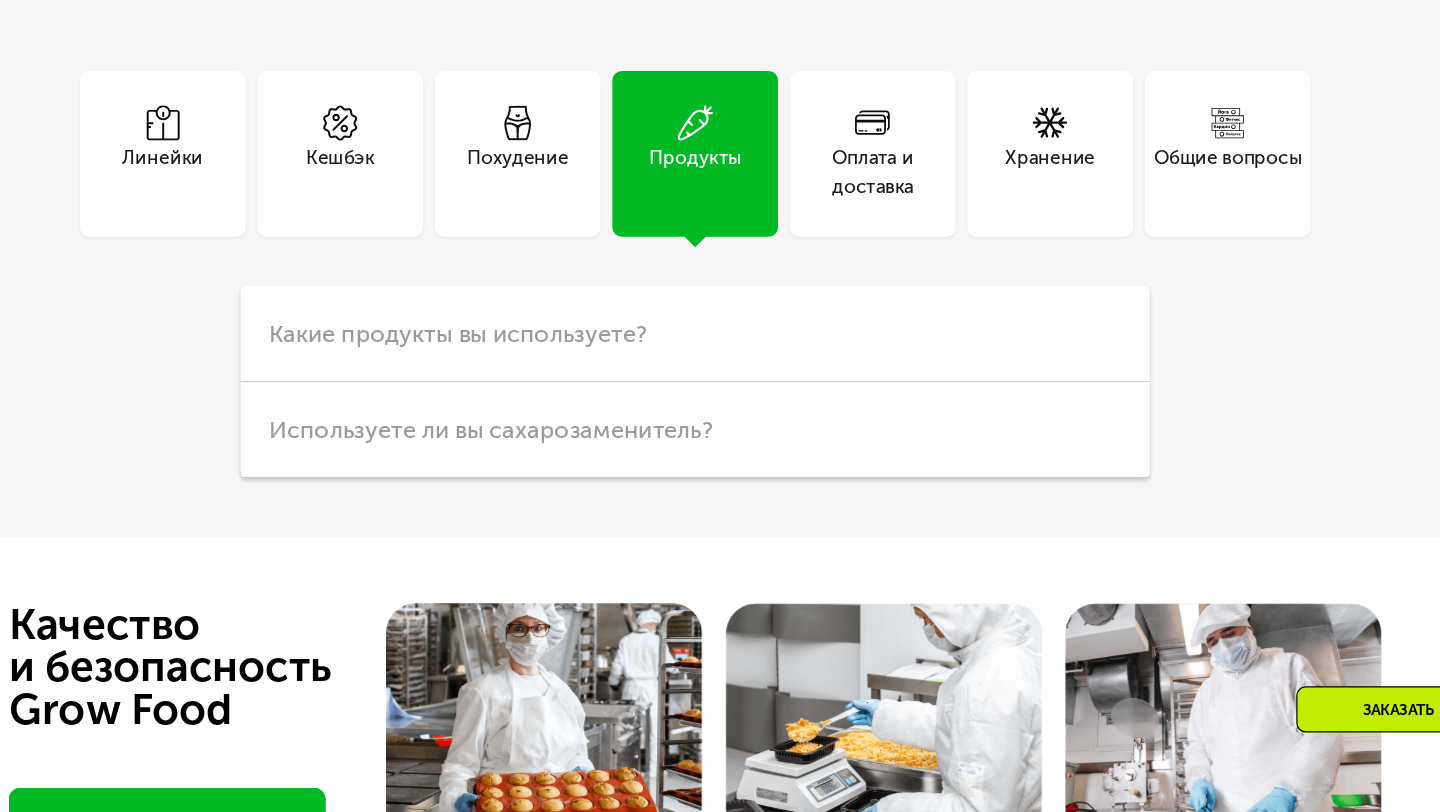 click on "Похудение" at bounding box center (570, 271) 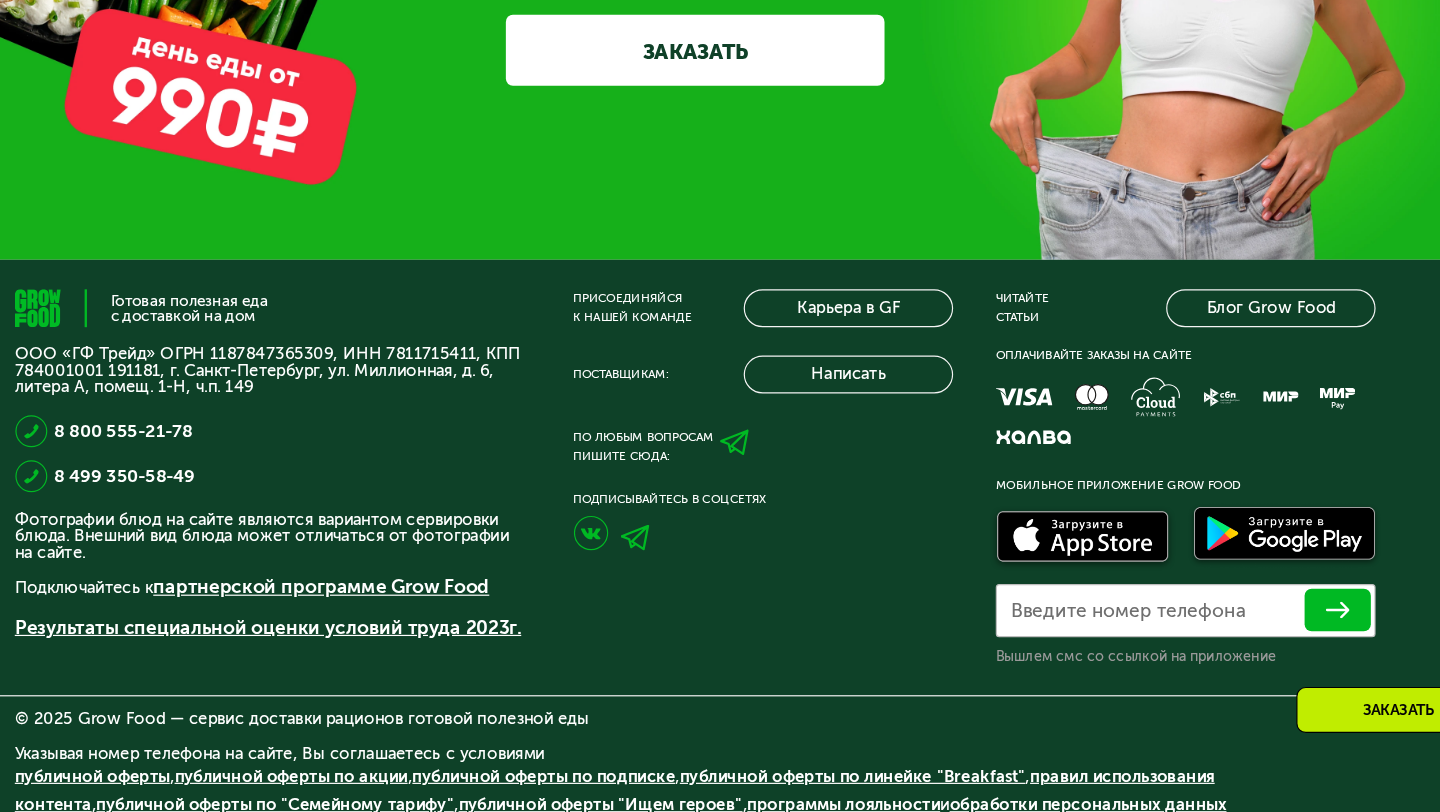 scroll, scrollTop: 6456, scrollLeft: 0, axis: vertical 